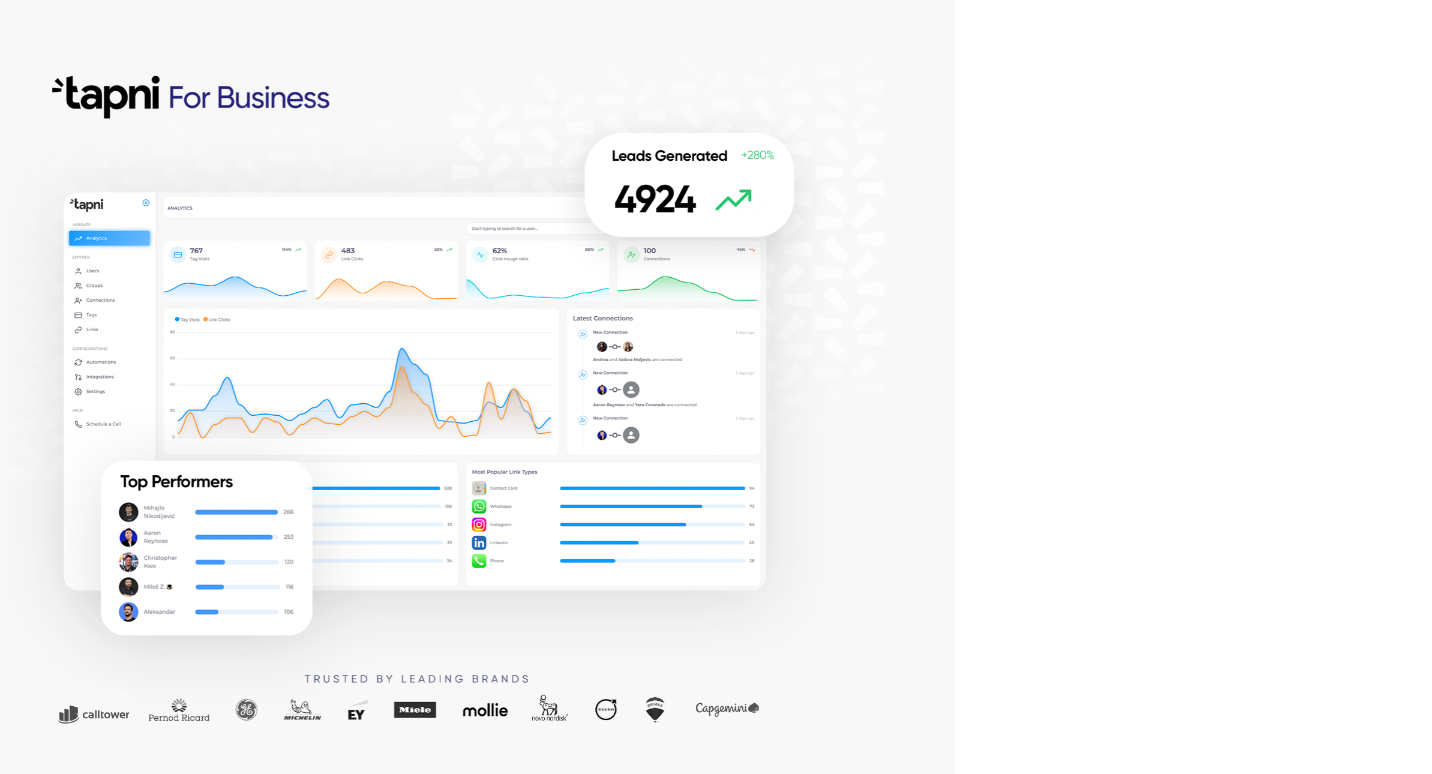 scroll, scrollTop: 0, scrollLeft: 0, axis: both 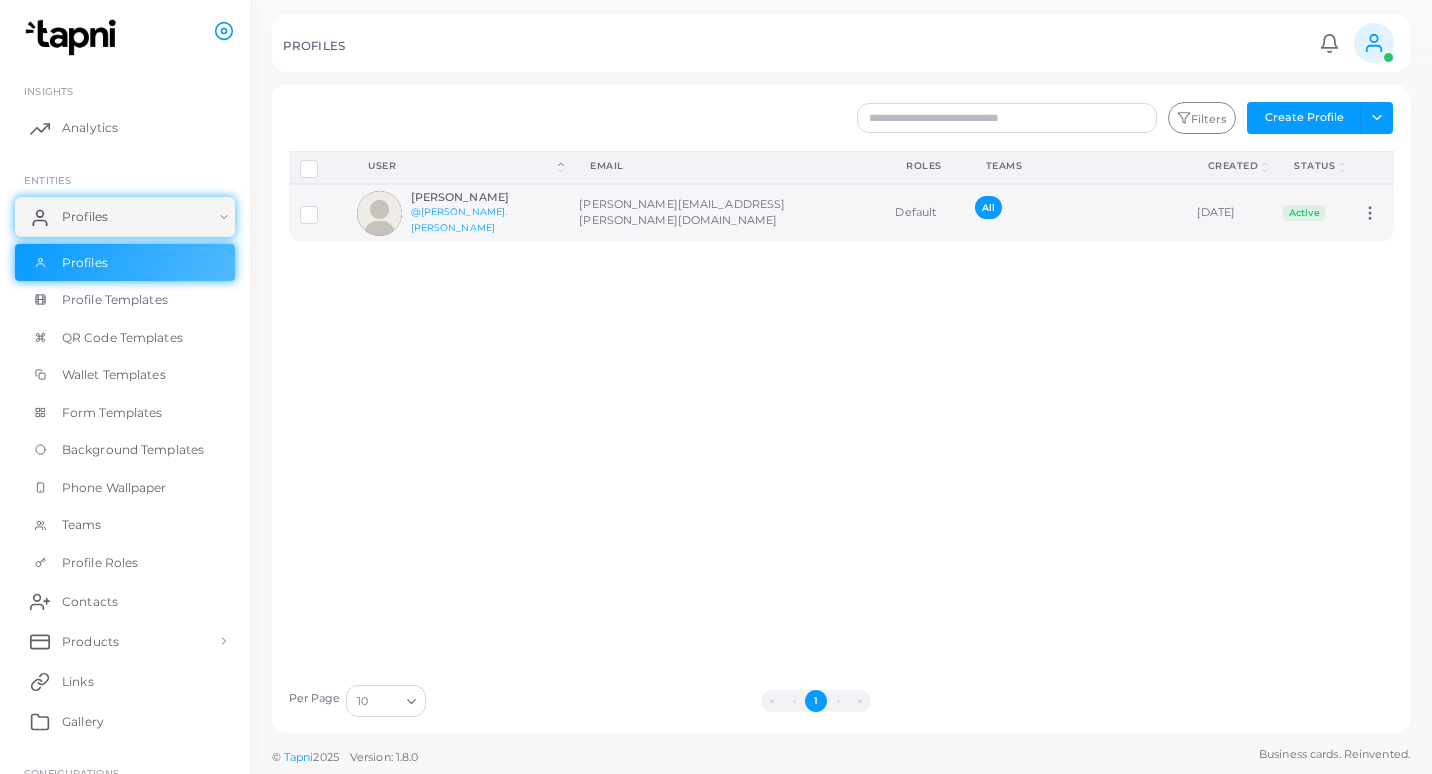 click at bounding box center (379, 213) 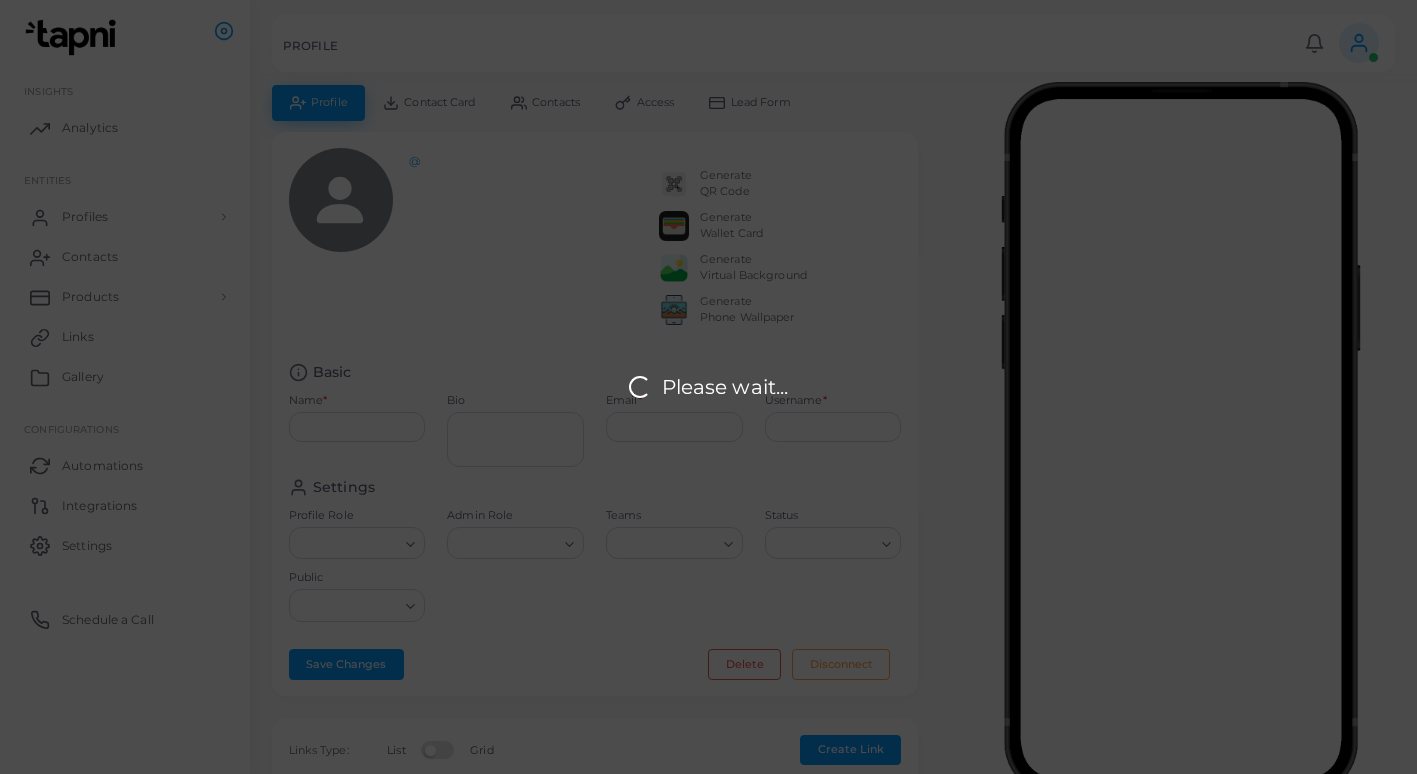 type on "**********" 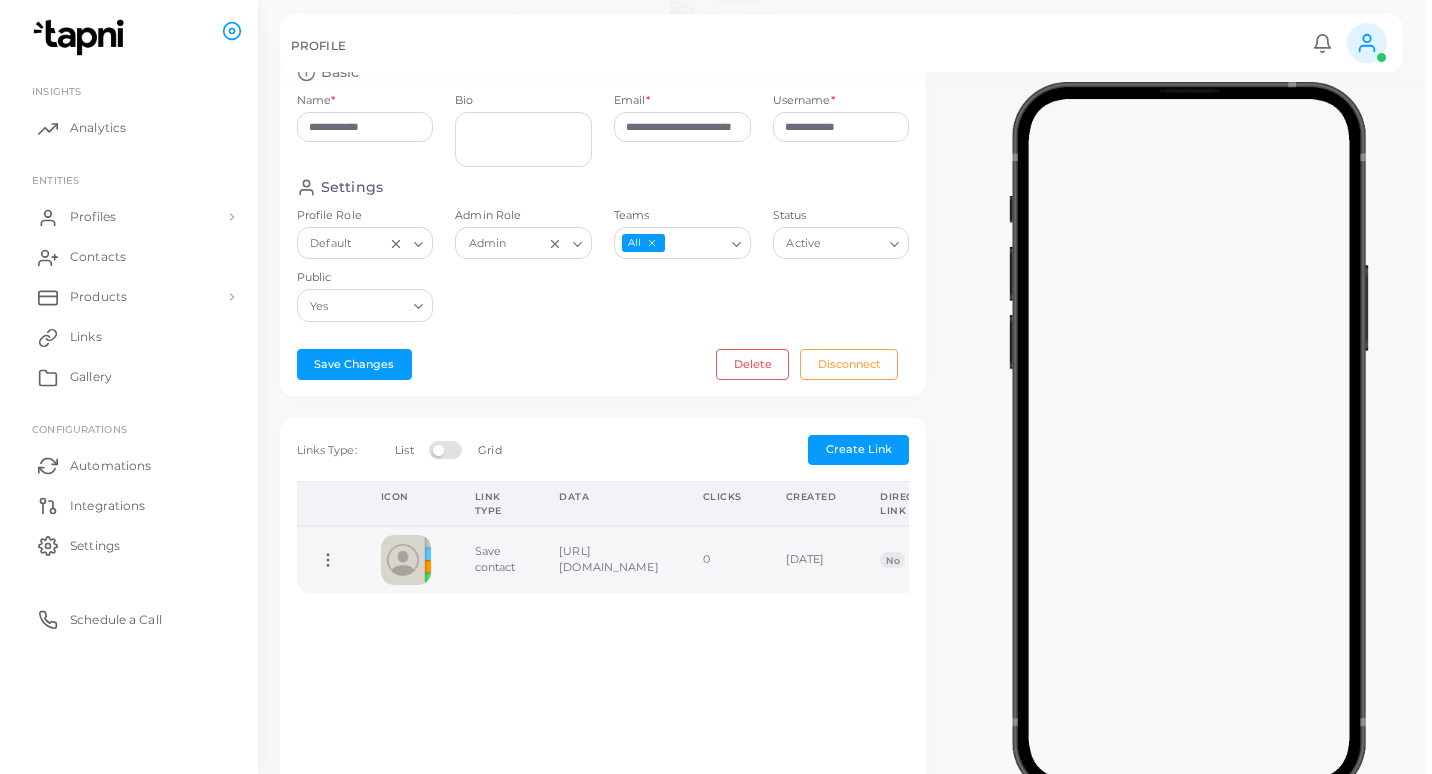 scroll, scrollTop: 0, scrollLeft: 0, axis: both 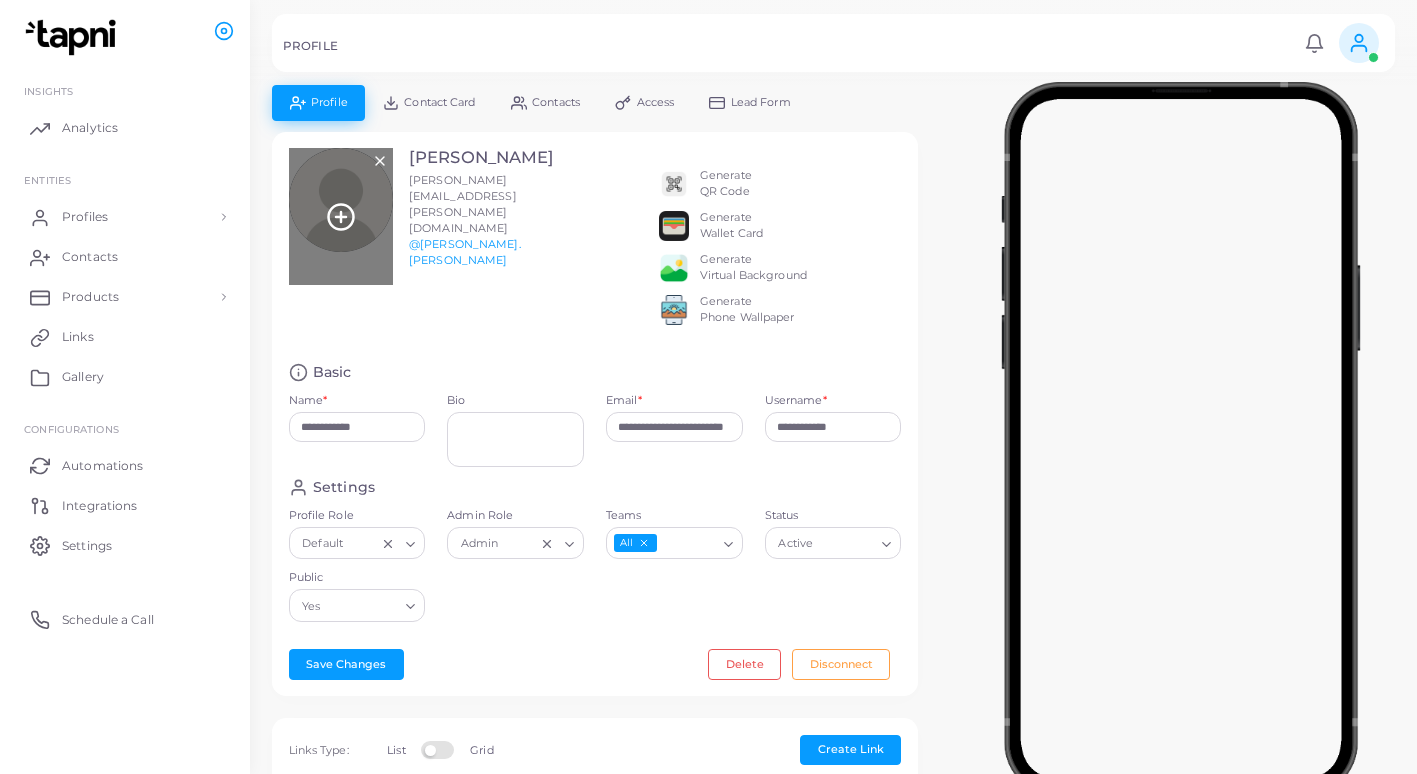 click 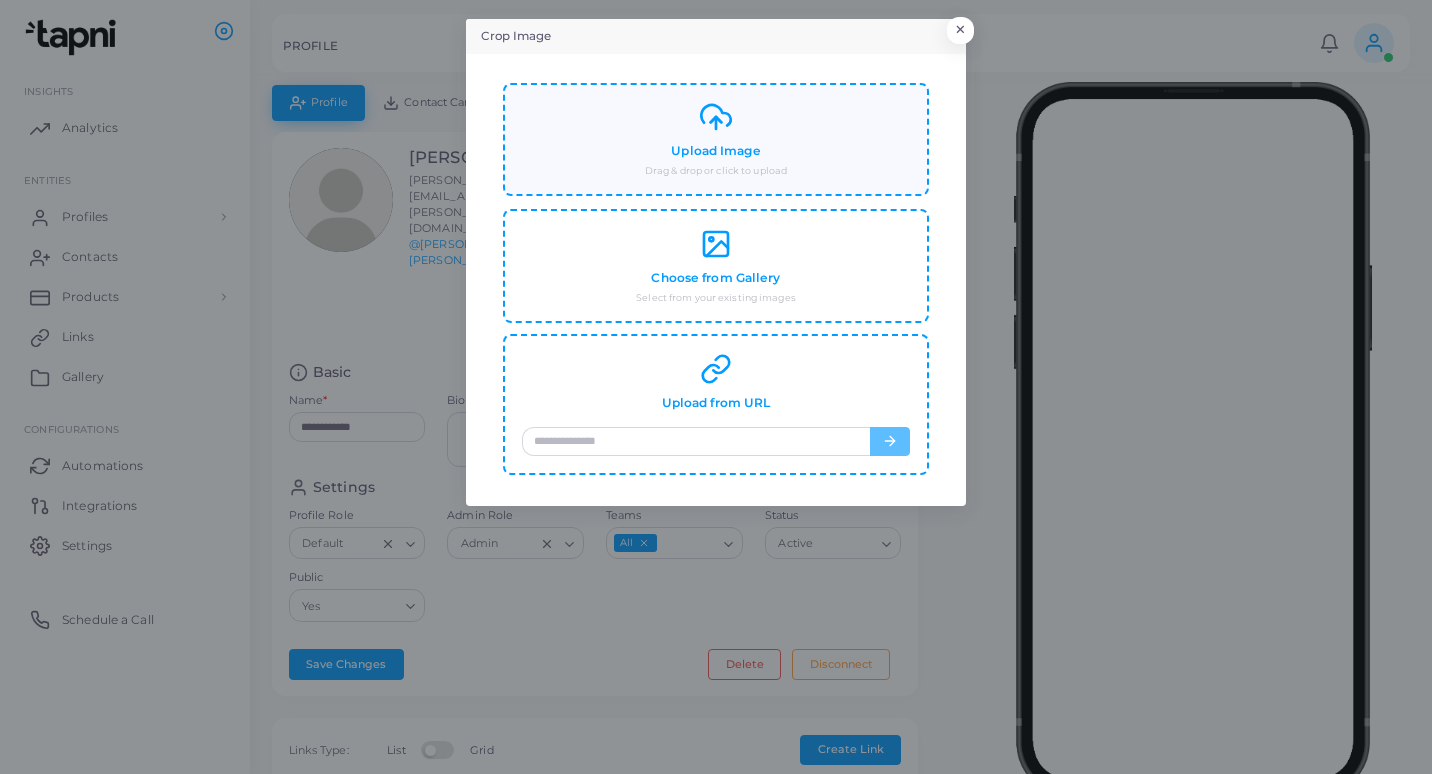 click on "Upload Image" at bounding box center (715, 151) 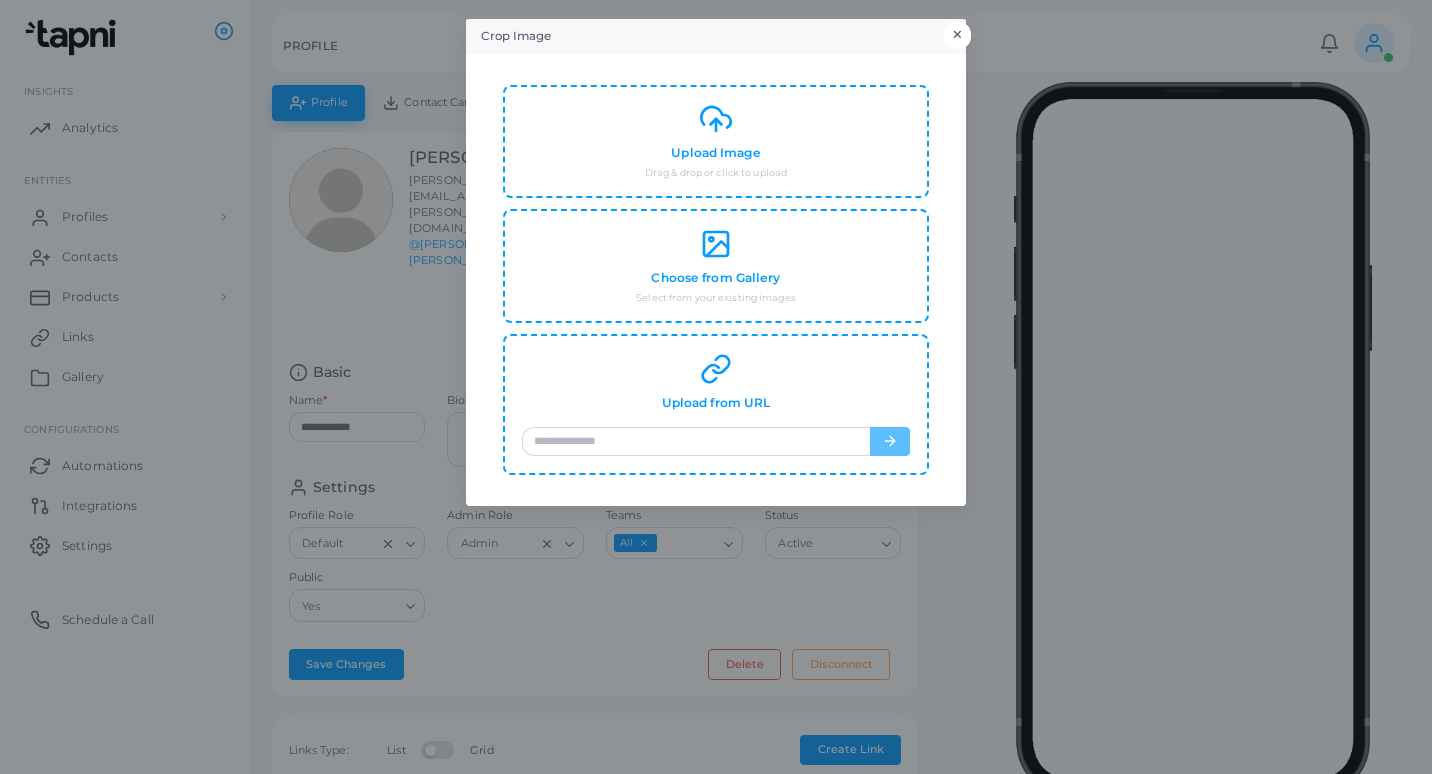 click on "×" at bounding box center [957, 35] 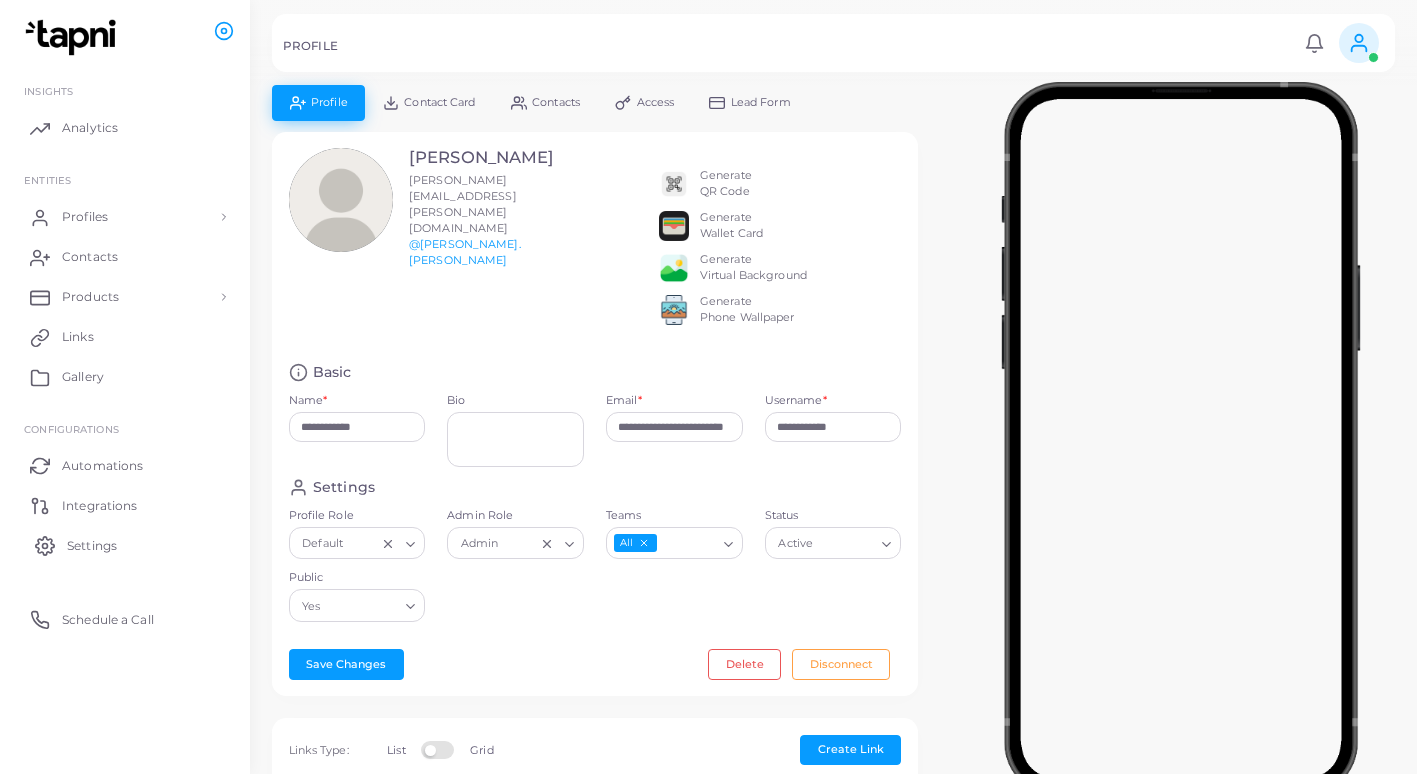 click on "Settings" at bounding box center (92, 546) 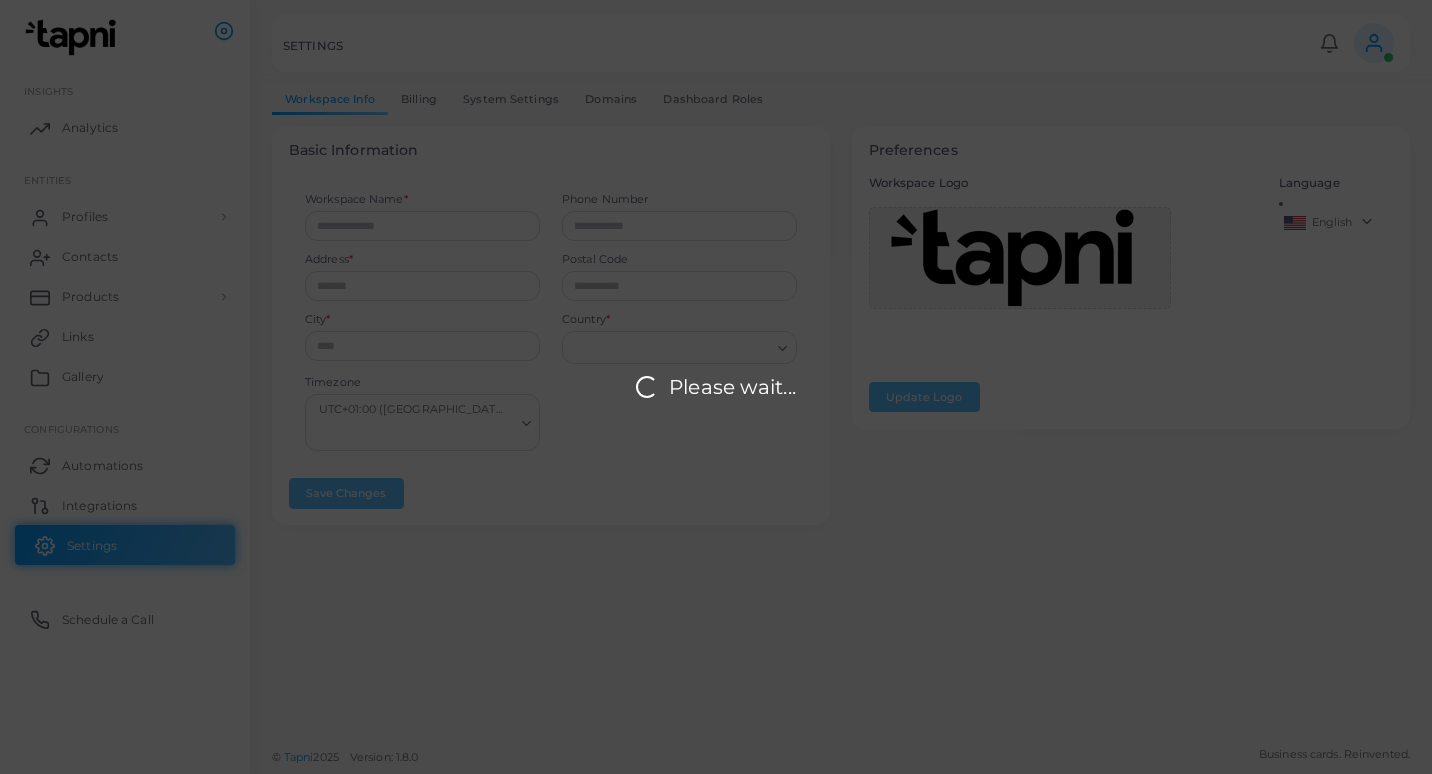type on "**********" 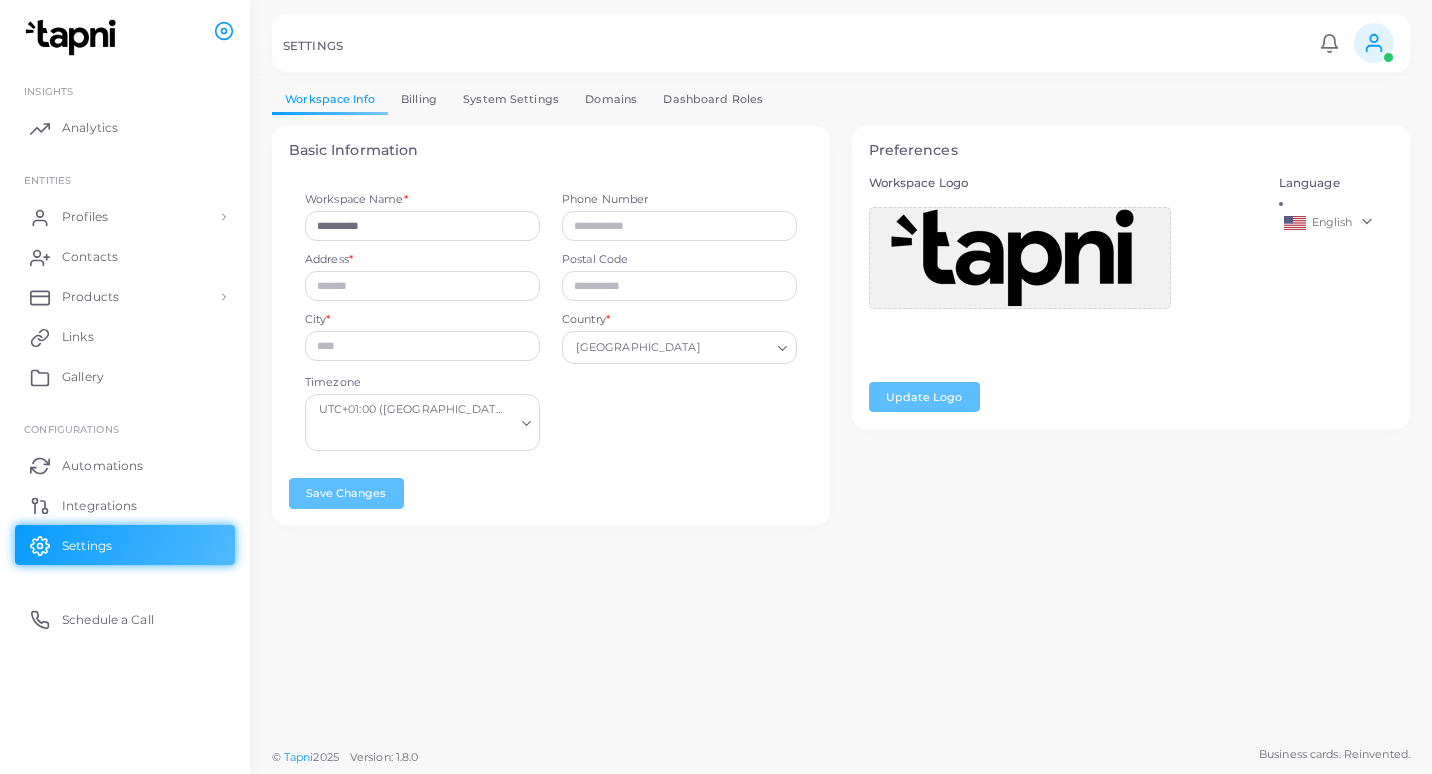 click on "Domains" at bounding box center (611, 99) 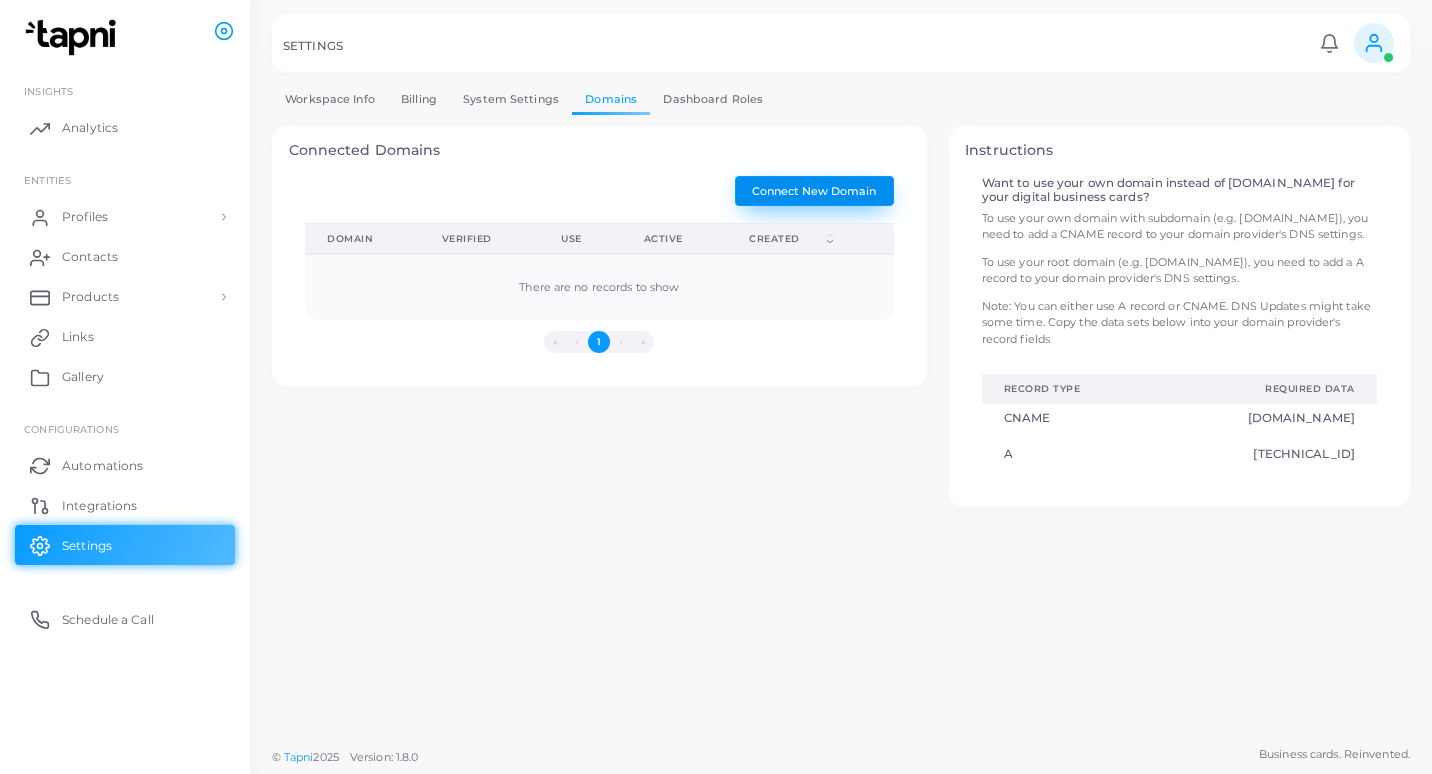 click on "Connect New Domain" at bounding box center (814, 191) 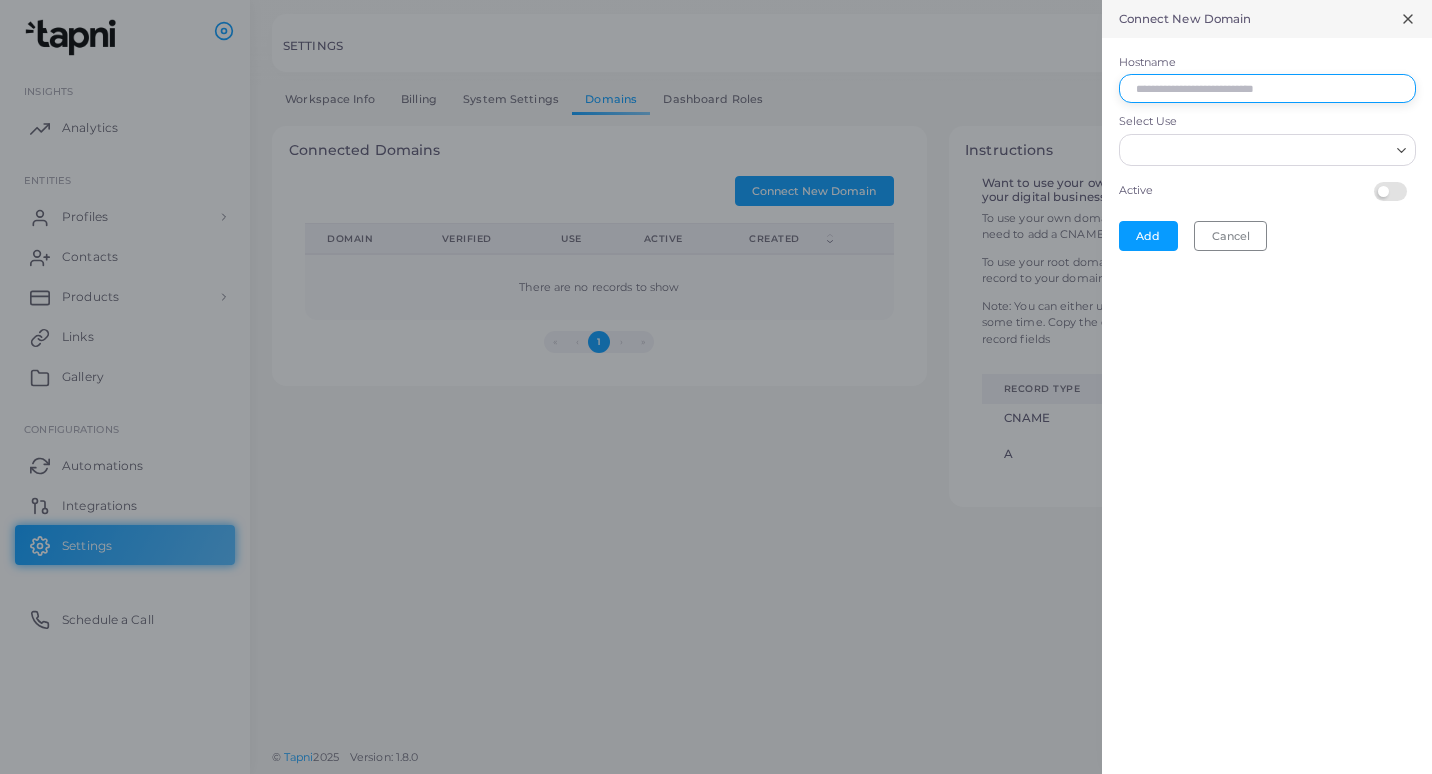 click on "Hostname" at bounding box center (1267, 89) 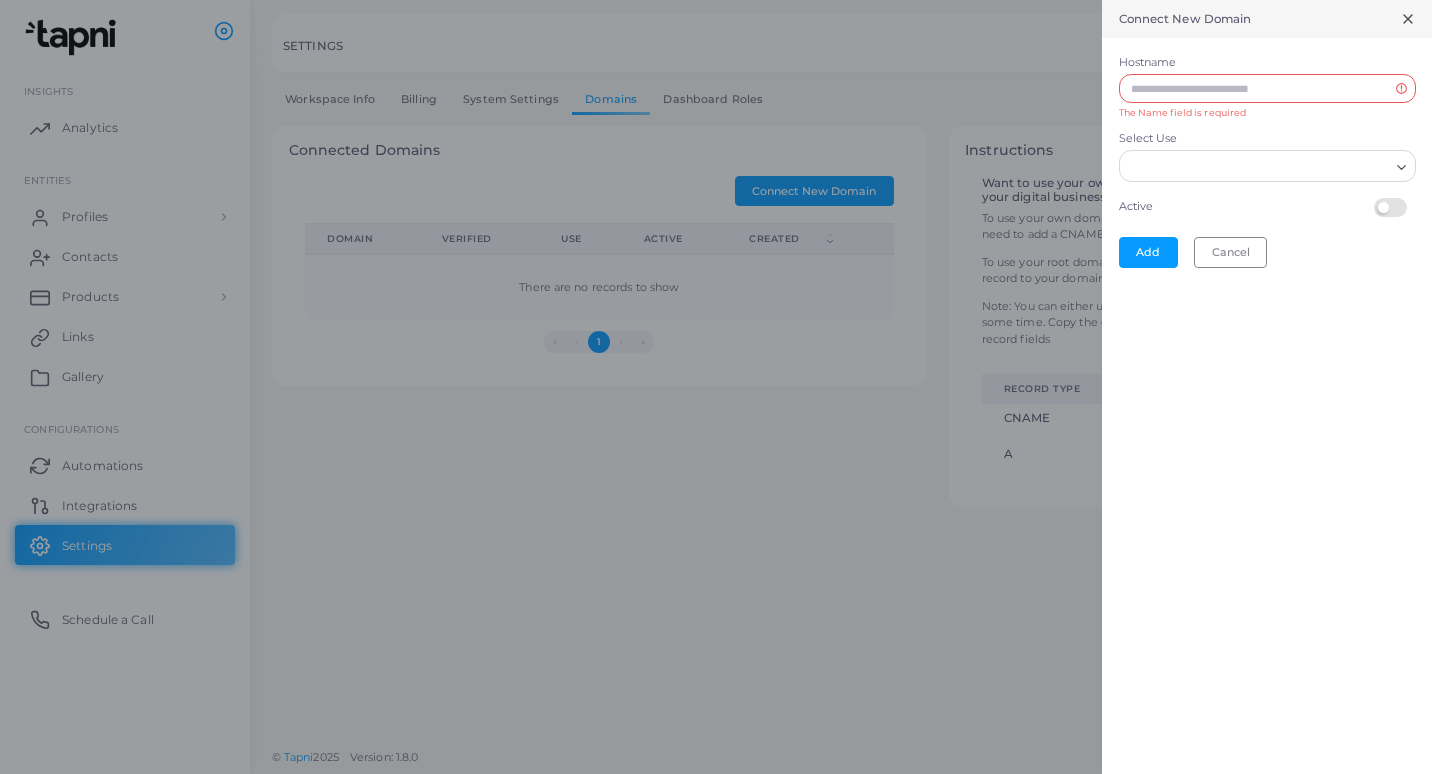 click on "Connect New Domain Hostname  The Name field is required  Select Use           Loading...        Active    Add  Cancel" at bounding box center [1267, 387] 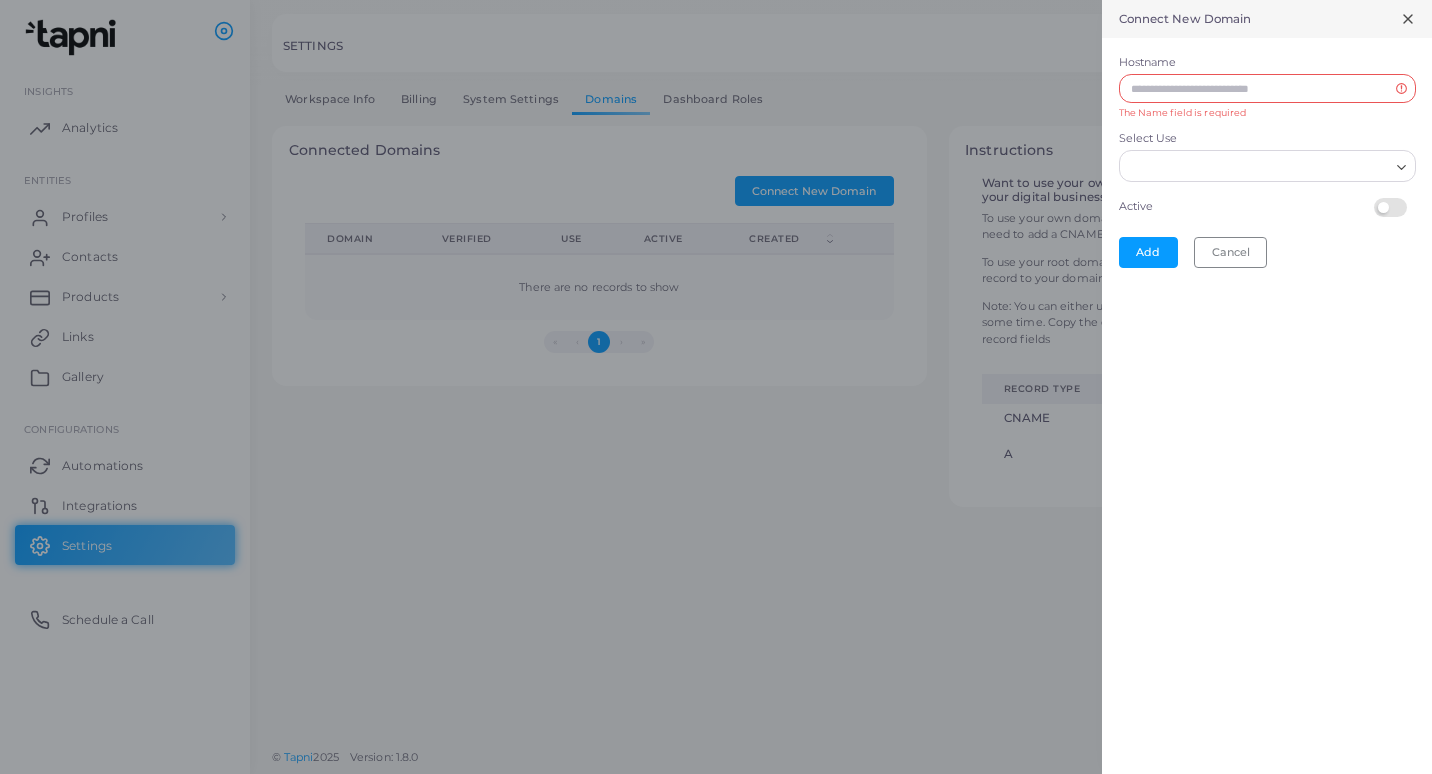 click on "Select Use" at bounding box center [1258, 166] 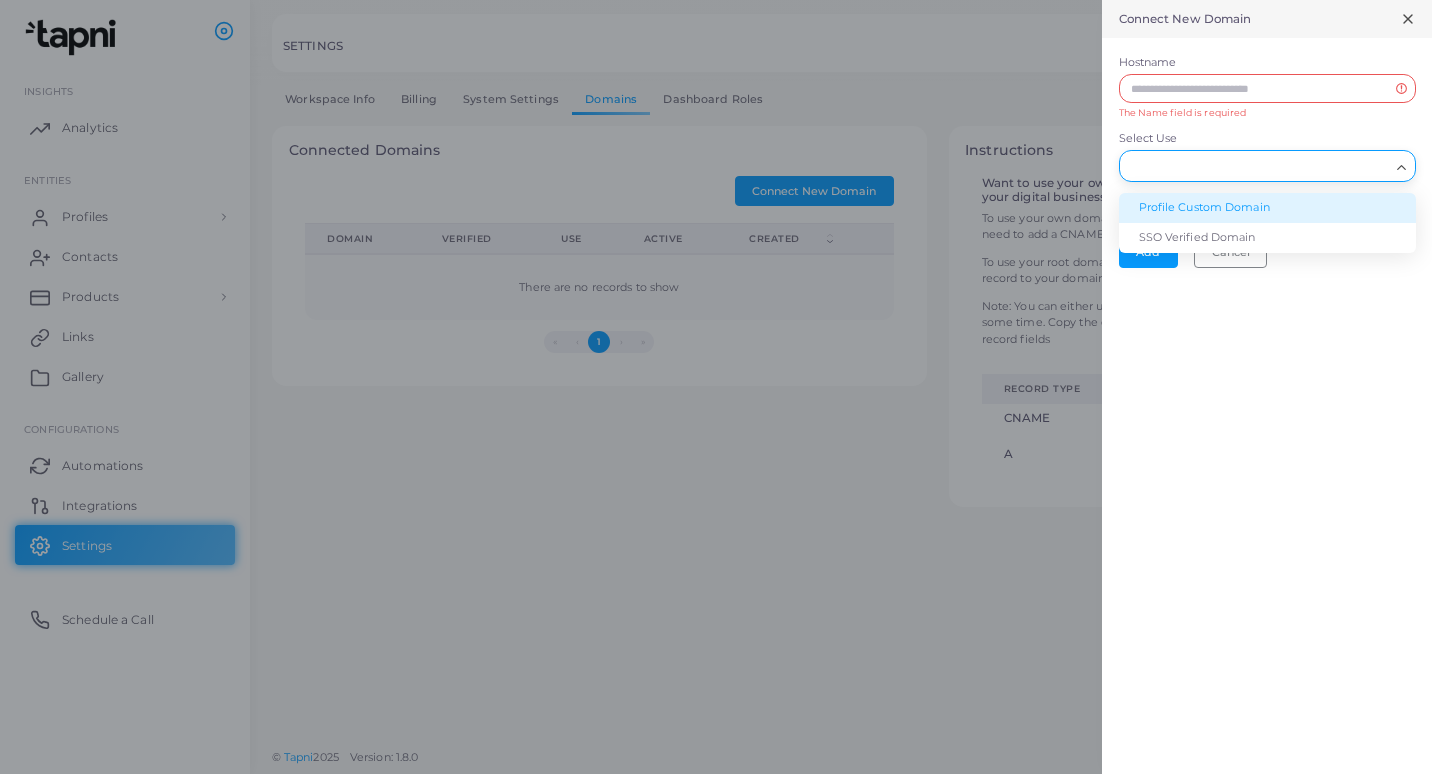 click on "Profile Custom Domain" at bounding box center [1267, 208] 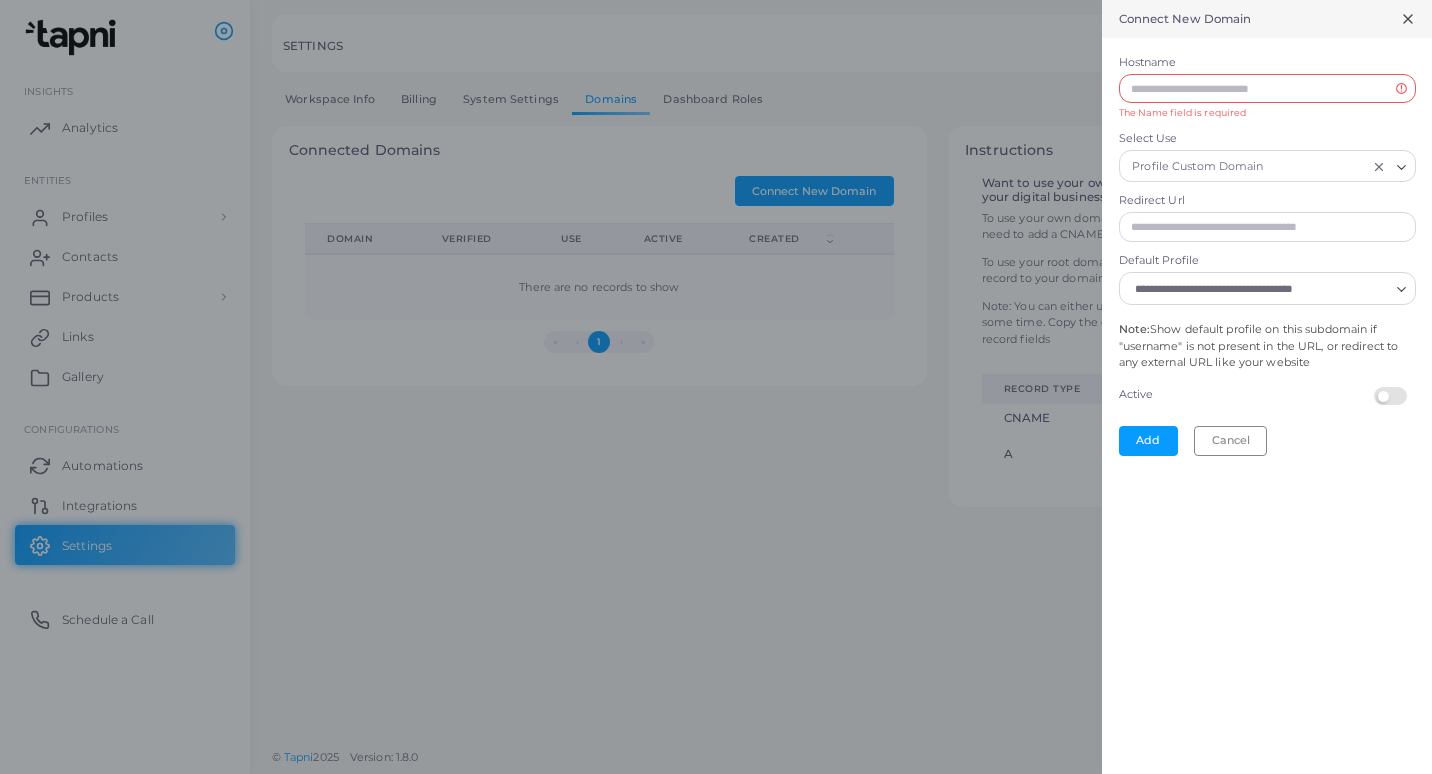 click on "Default Profile" at bounding box center [1258, 289] 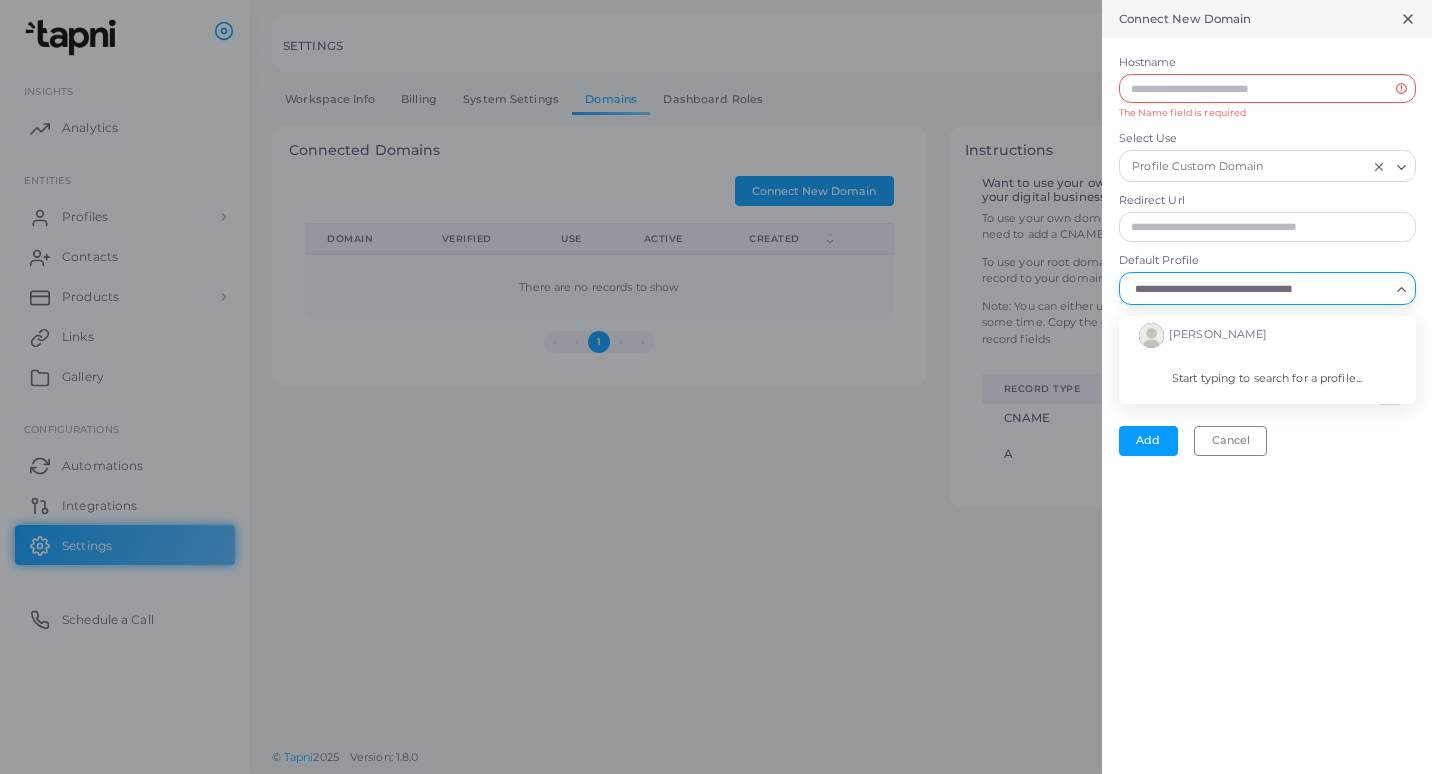 click on "Default Profile" at bounding box center (1258, 289) 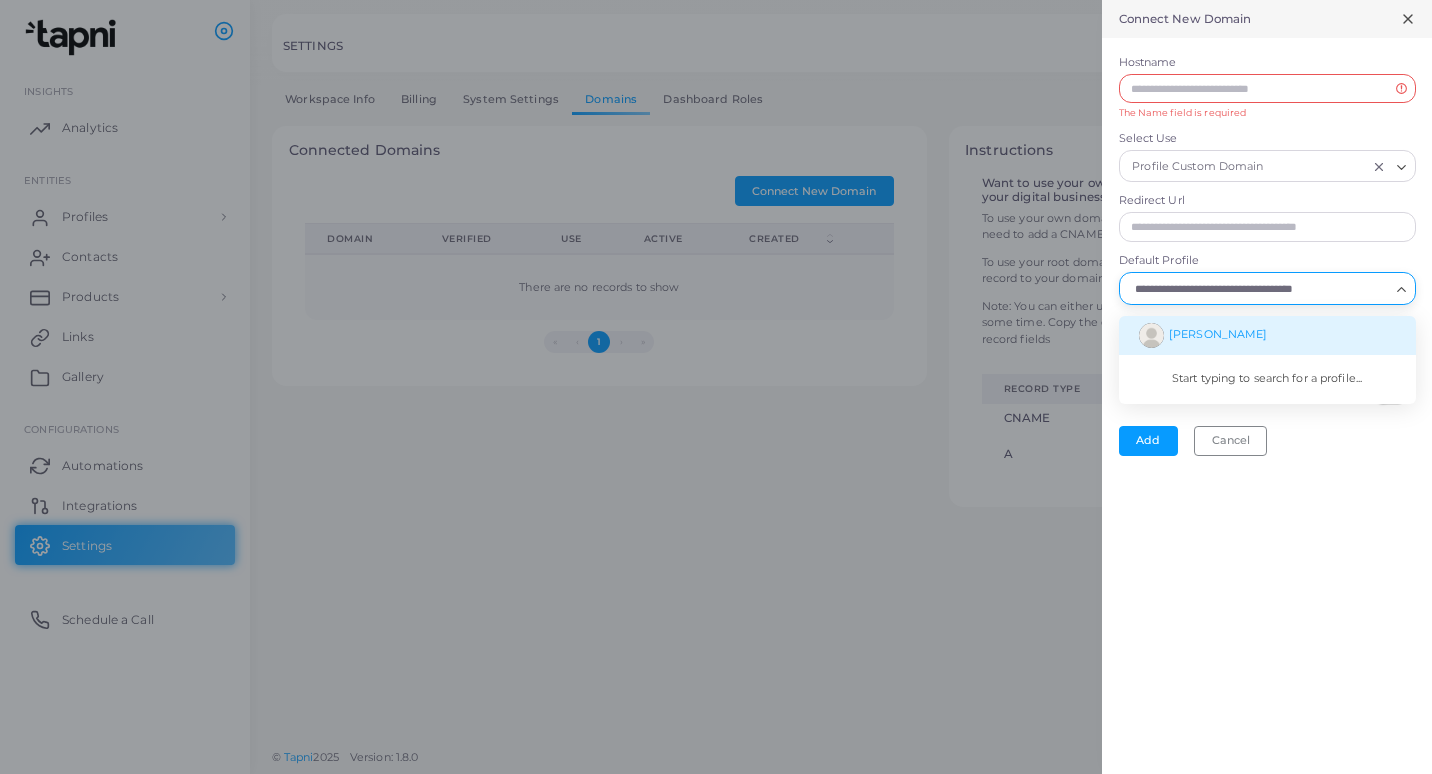 click on "Connect New Domain Hostname  The Name field is required  Select Use
Profile Custom Domain
Loading...        Redirect Url    Default Profile           Loading...      [PERSON_NAME]      Start typing to search for a profile...       Note:   Show default profile on this subdomain if "username" is not present in the URL, or redirect to any external URL like your website  Active    Add  Cancel" at bounding box center [1267, 387] 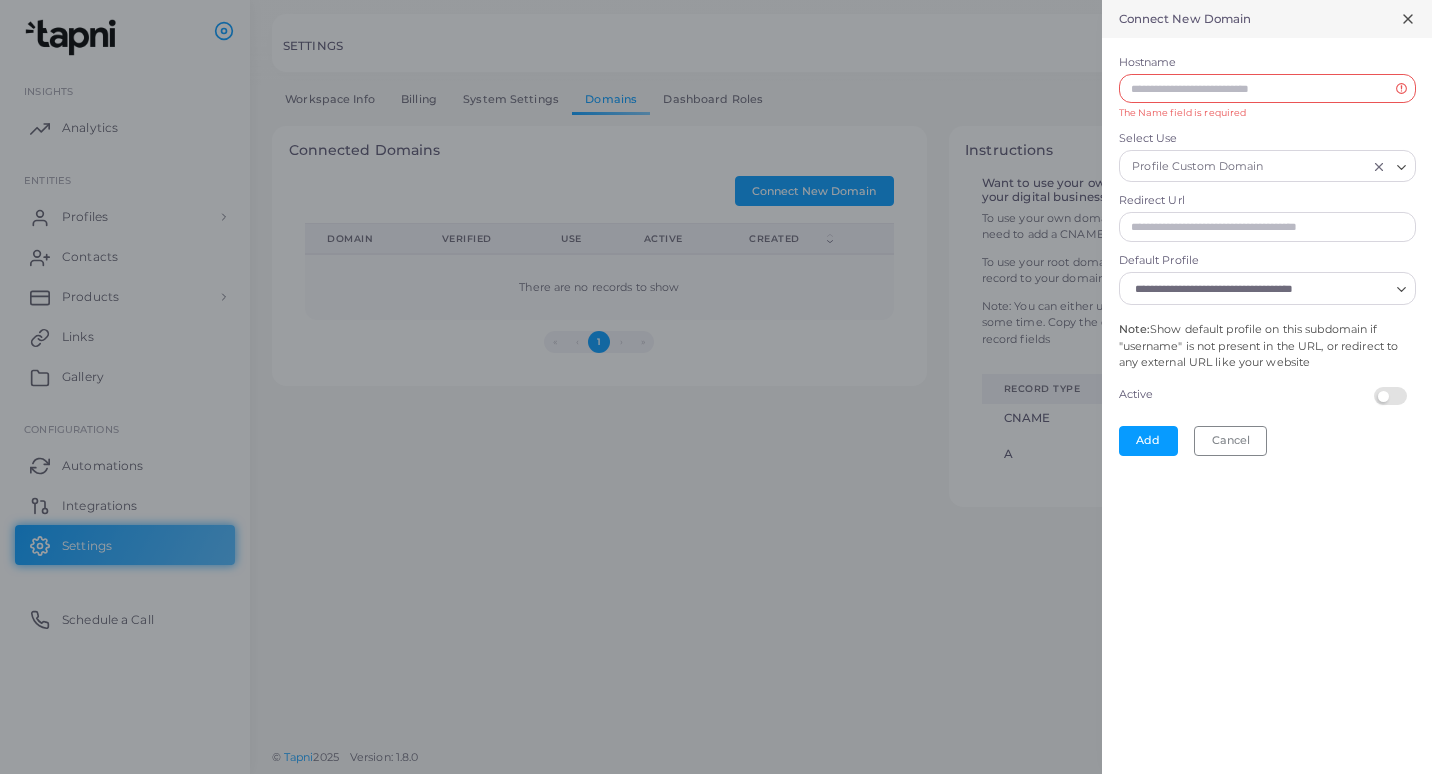 click on "Profile Custom Domain" at bounding box center [1247, 164] 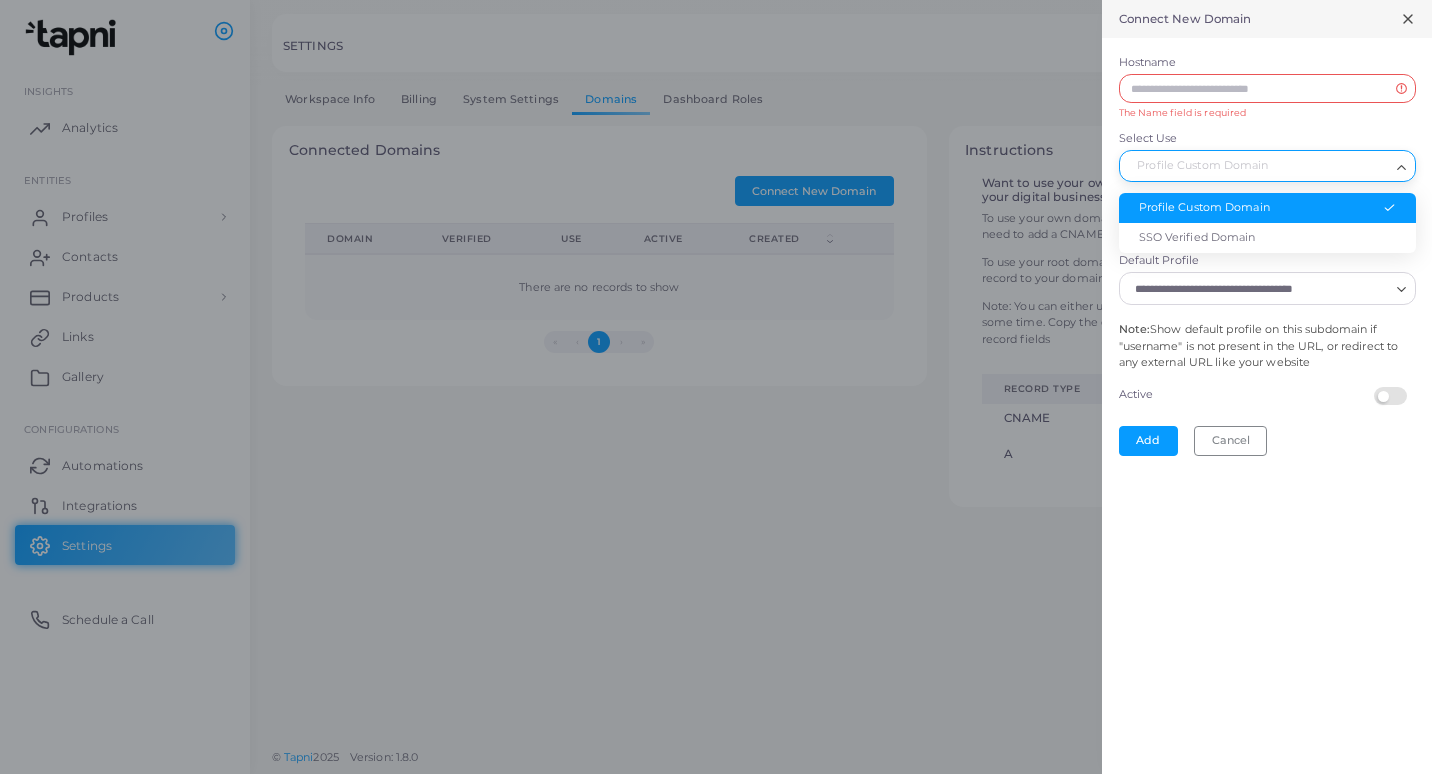 click on "Select Use" at bounding box center [1258, 166] 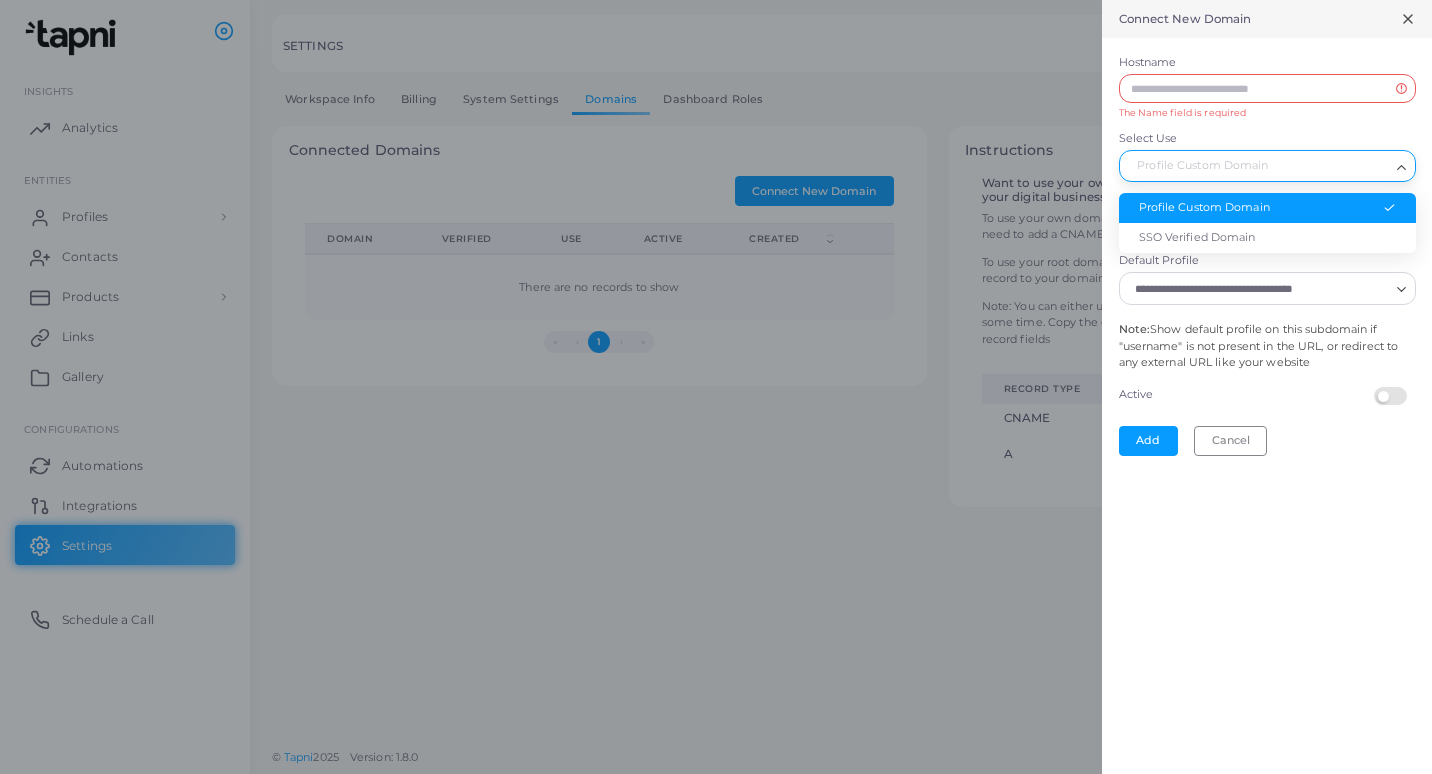 click on "Profile Custom Domain" at bounding box center (1267, 208) 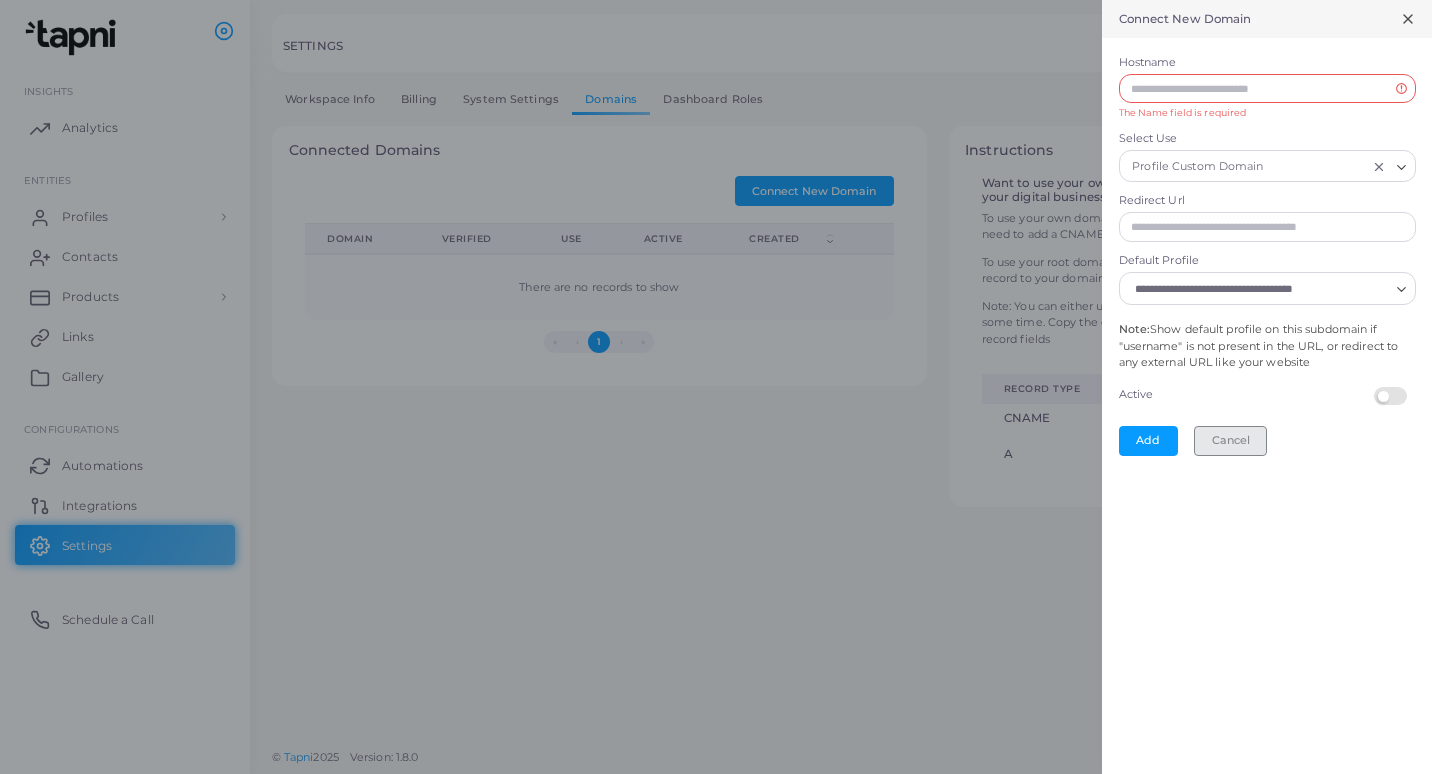 click on "Cancel" at bounding box center (1230, 441) 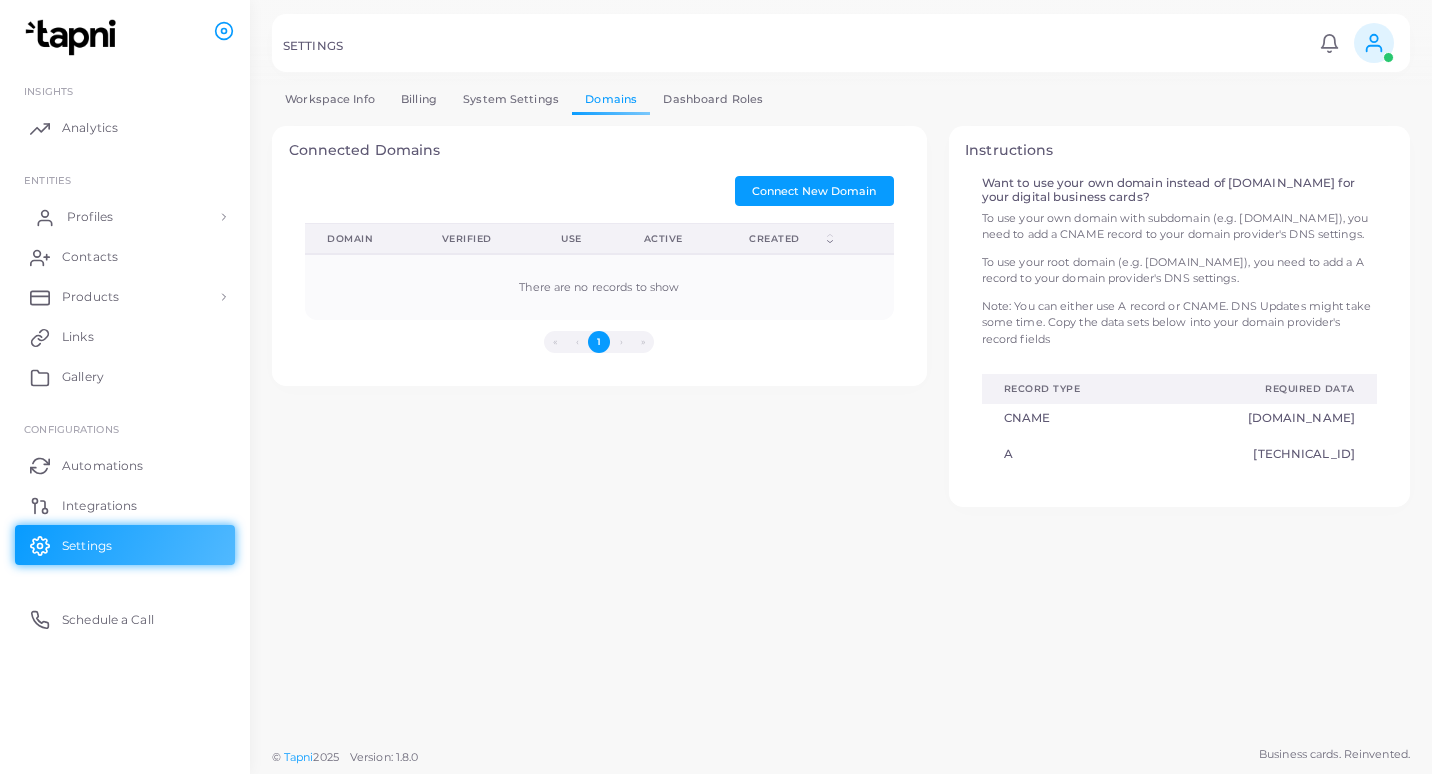 click on "Profiles" at bounding box center [90, 217] 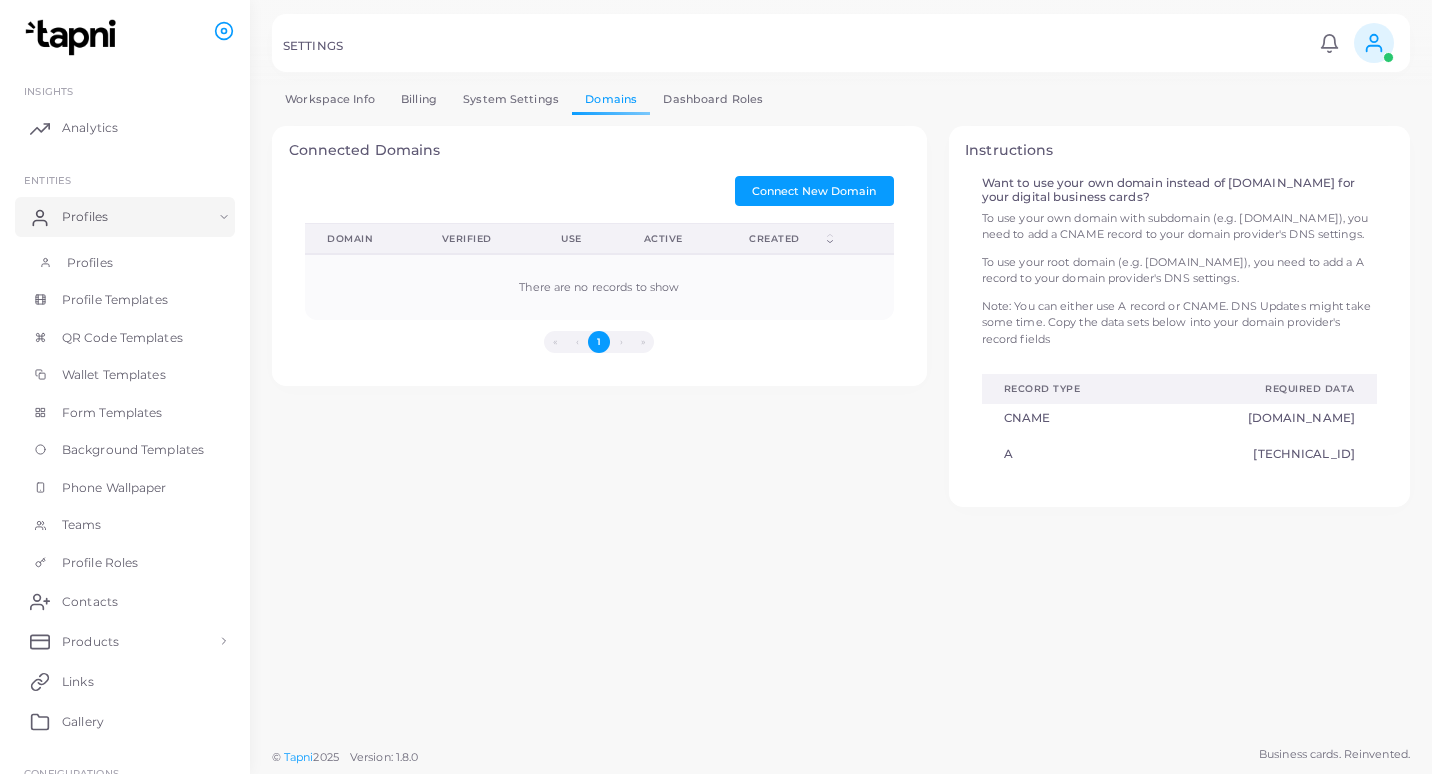 click on "Profiles" at bounding box center (90, 263) 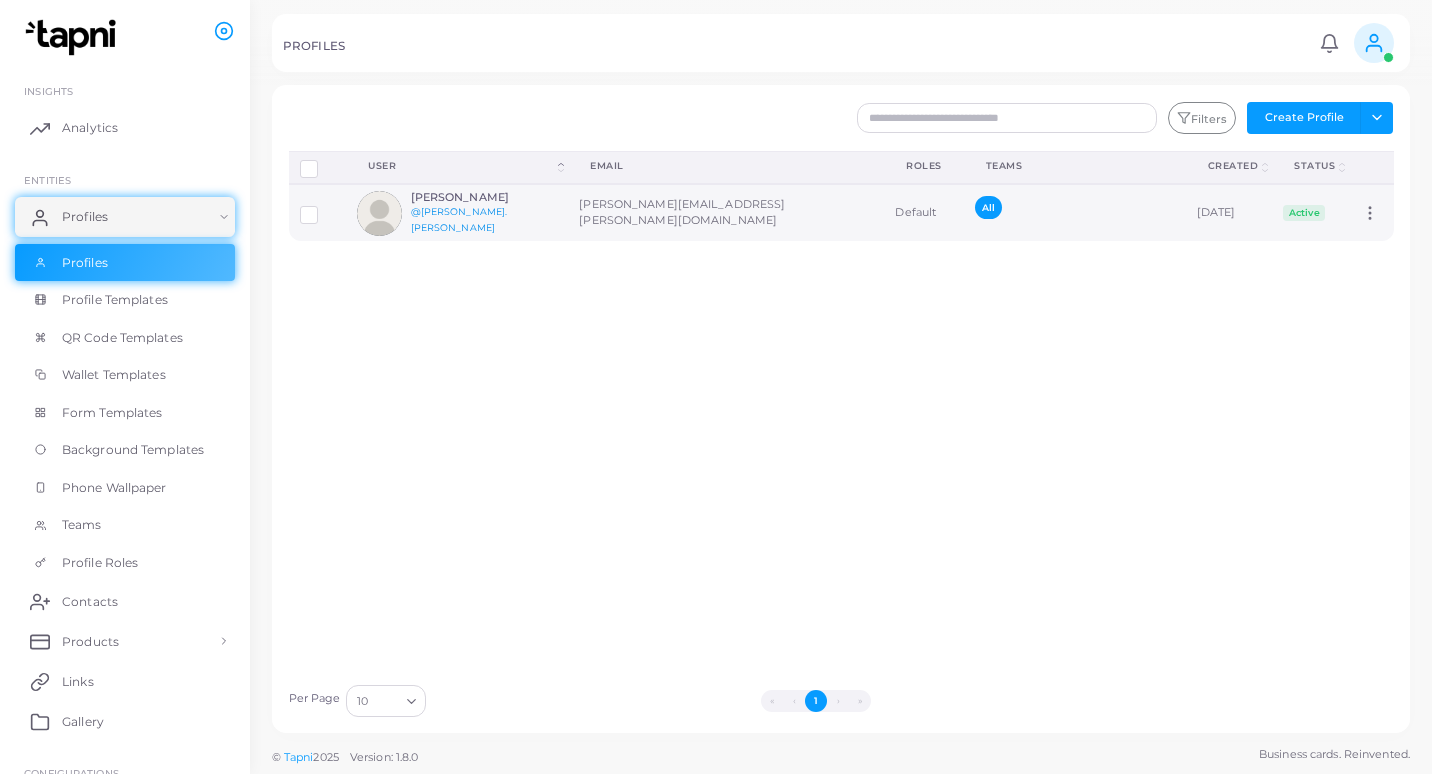 click on "@[PERSON_NAME].[PERSON_NAME]" at bounding box center [459, 219] 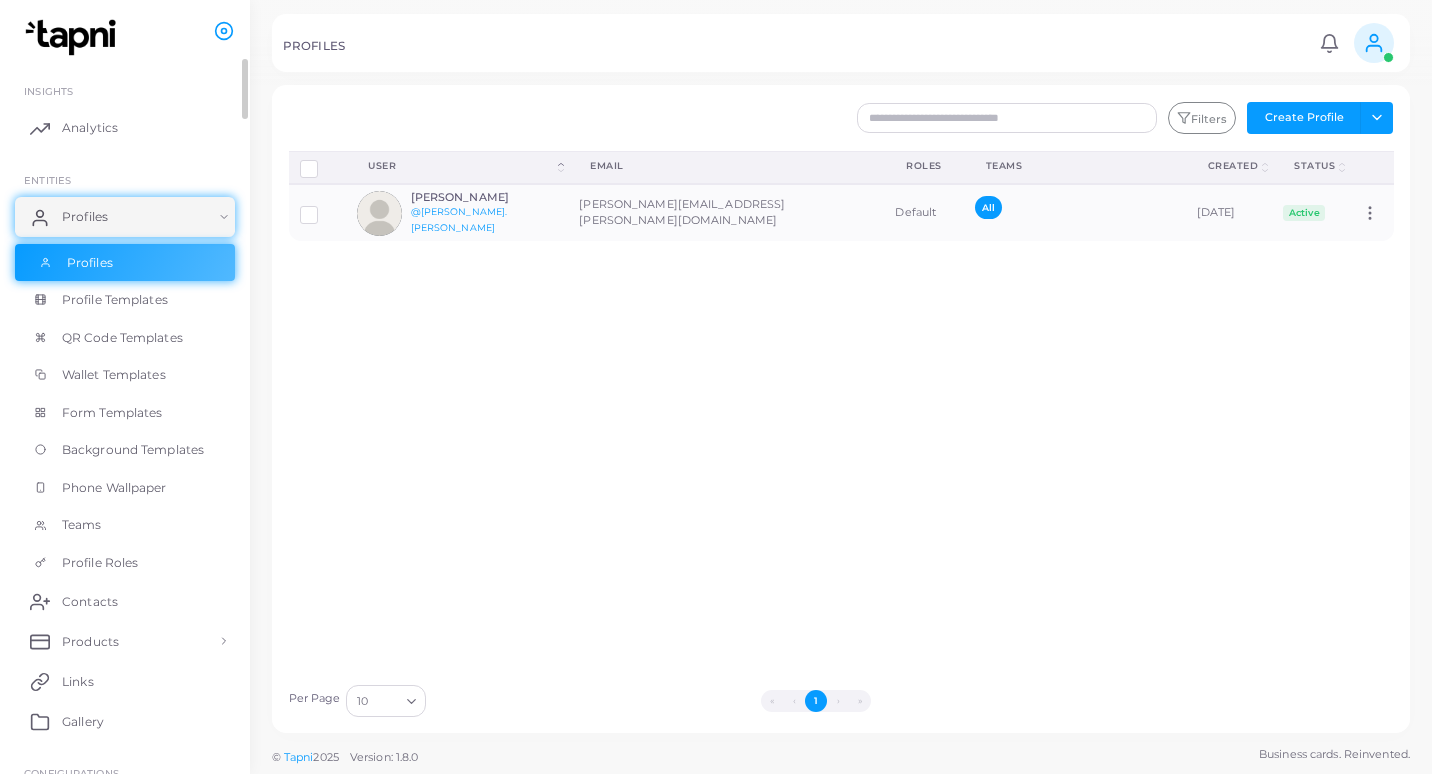 click on "Profiles" at bounding box center (90, 263) 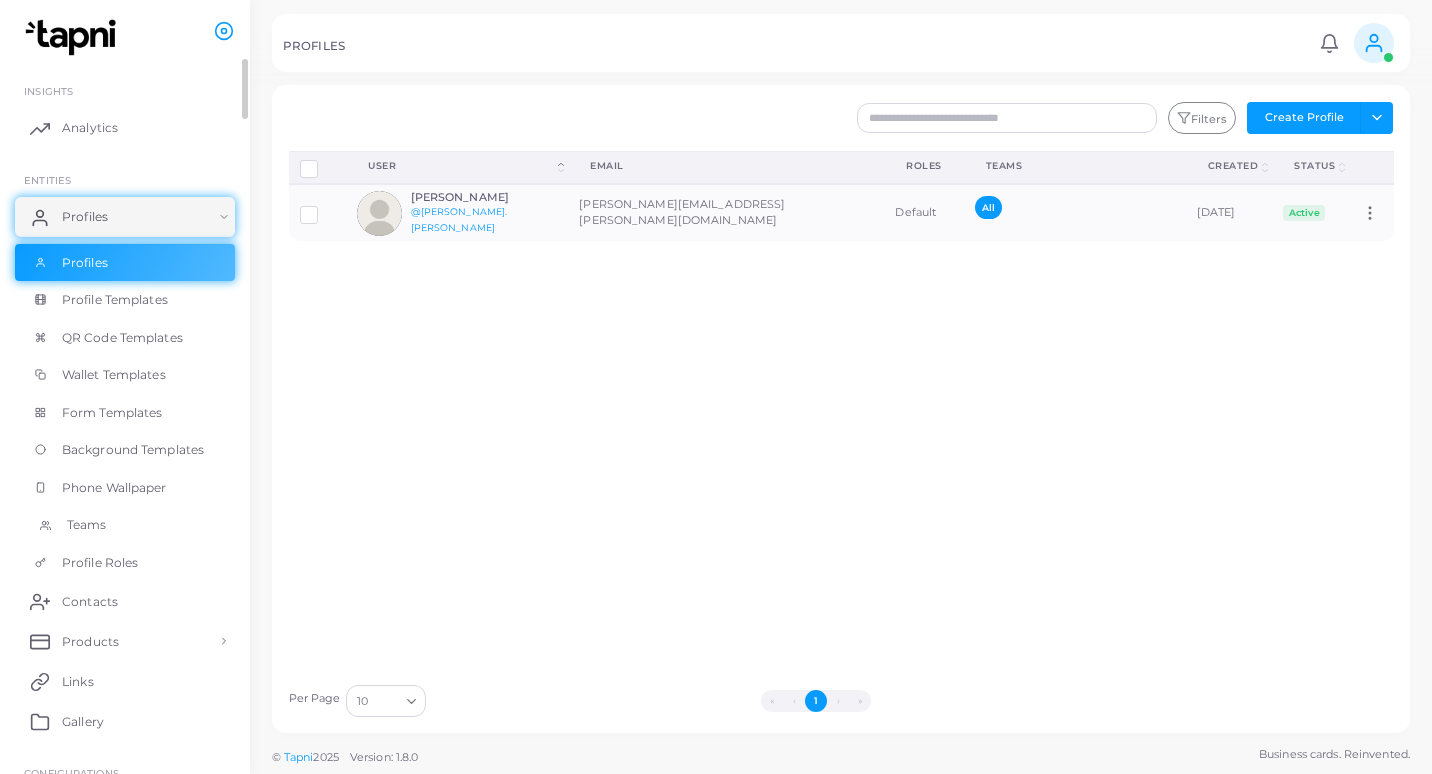 click on "Teams" at bounding box center (87, 525) 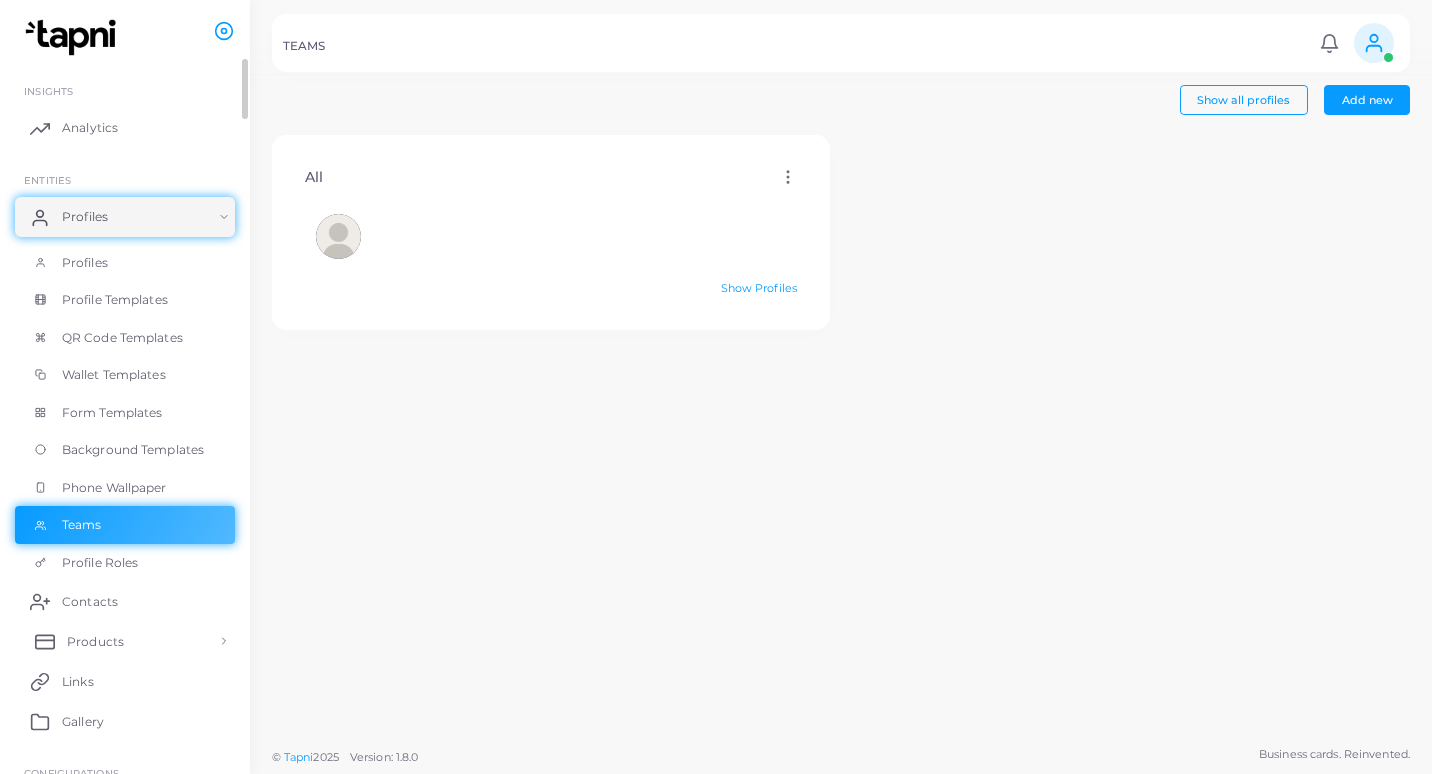 scroll, scrollTop: 200, scrollLeft: 0, axis: vertical 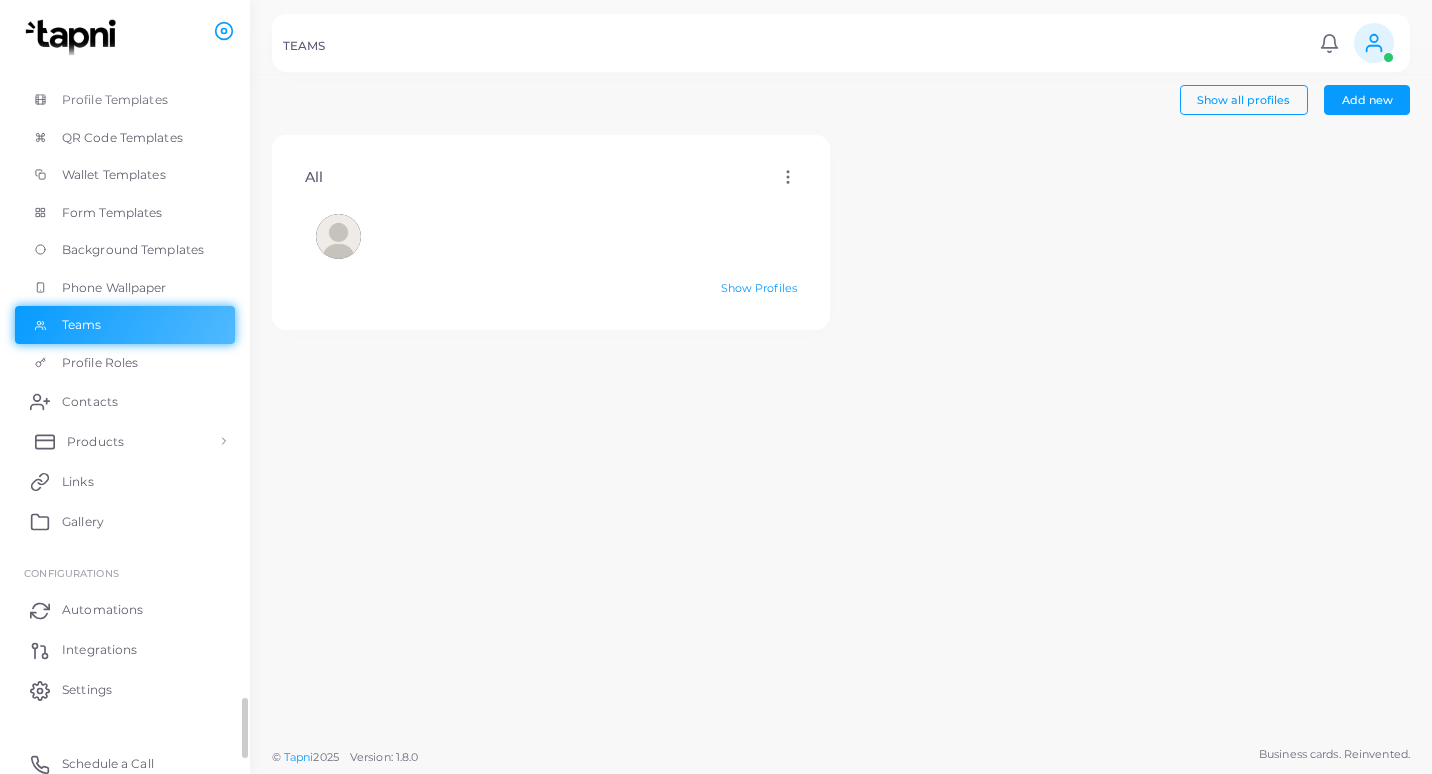 click on "Products" at bounding box center [95, 442] 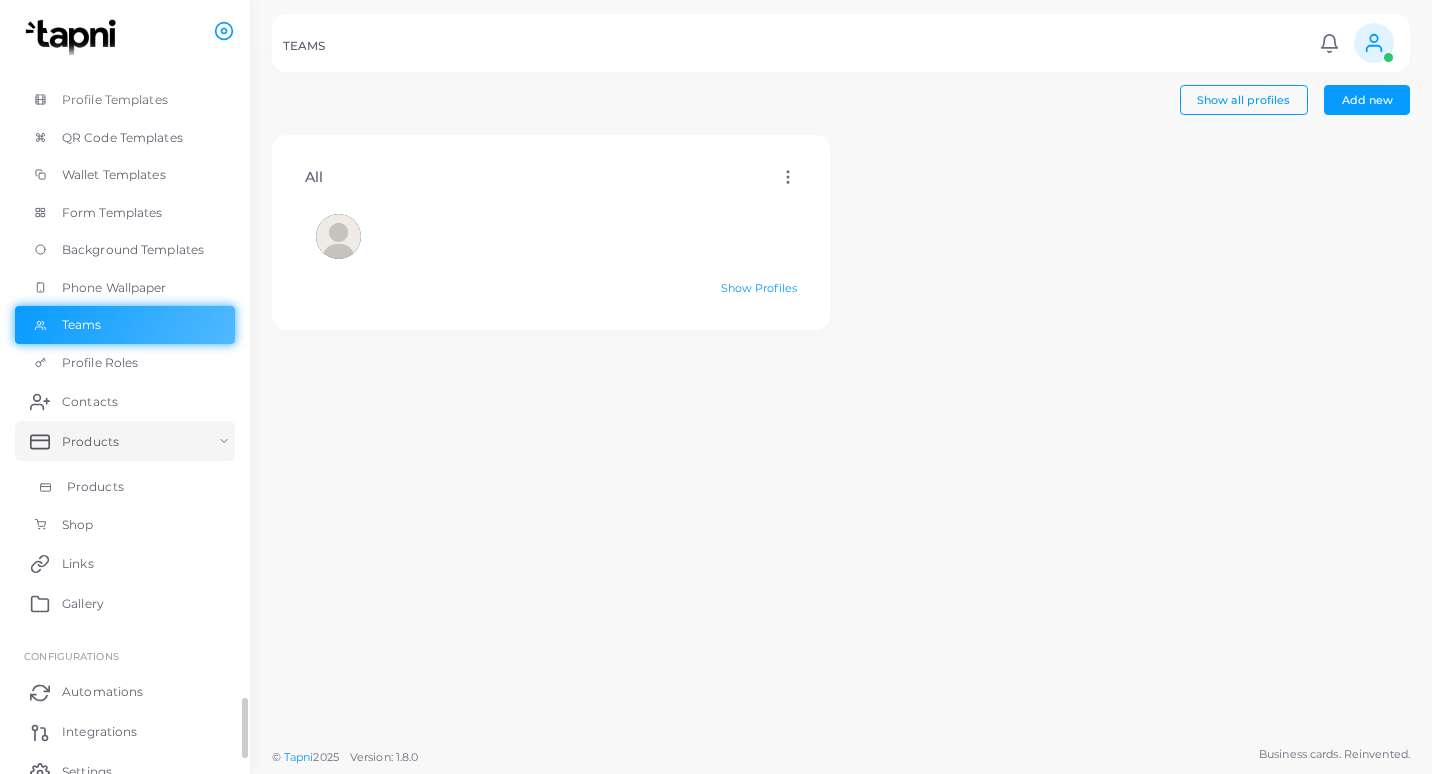 click on "Products" at bounding box center (95, 487) 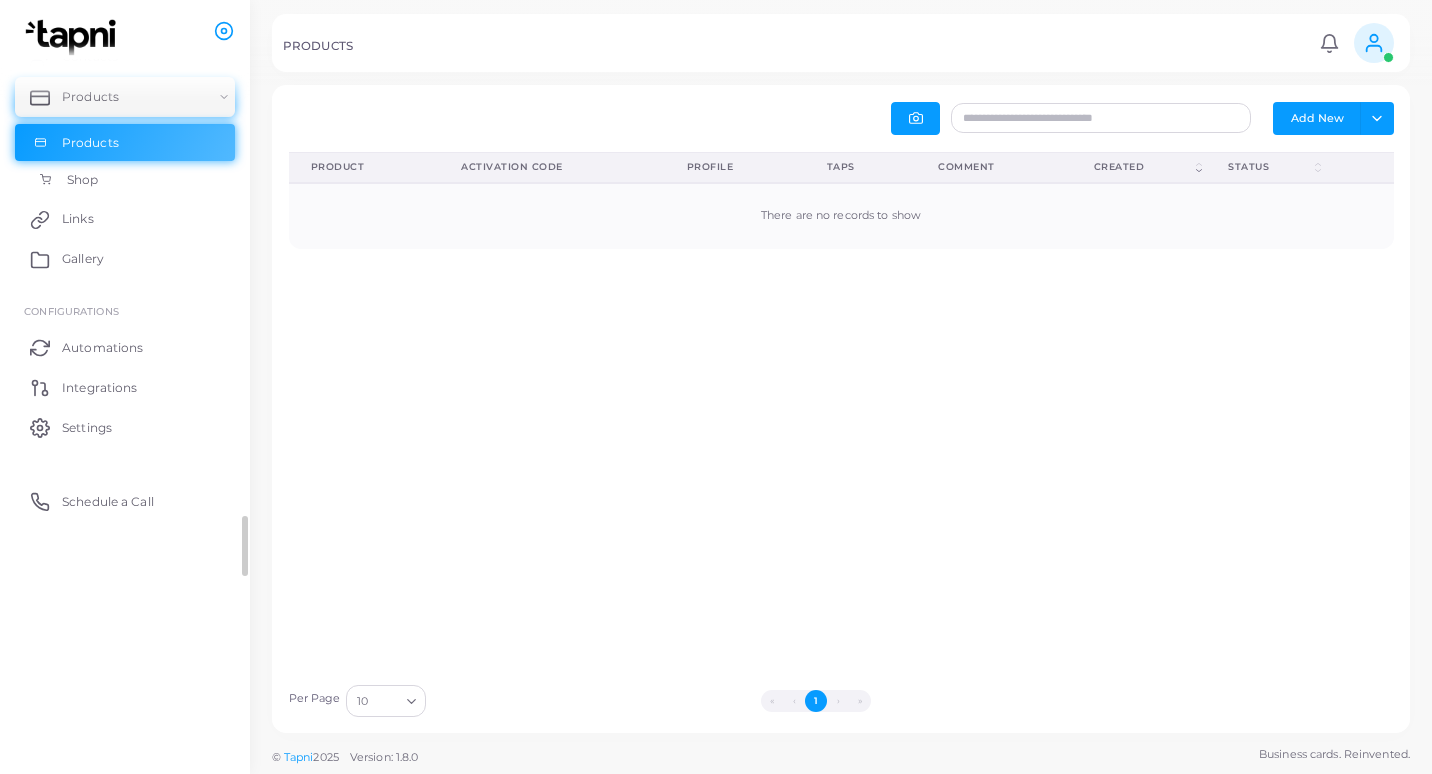 click on "Shop" at bounding box center [82, 180] 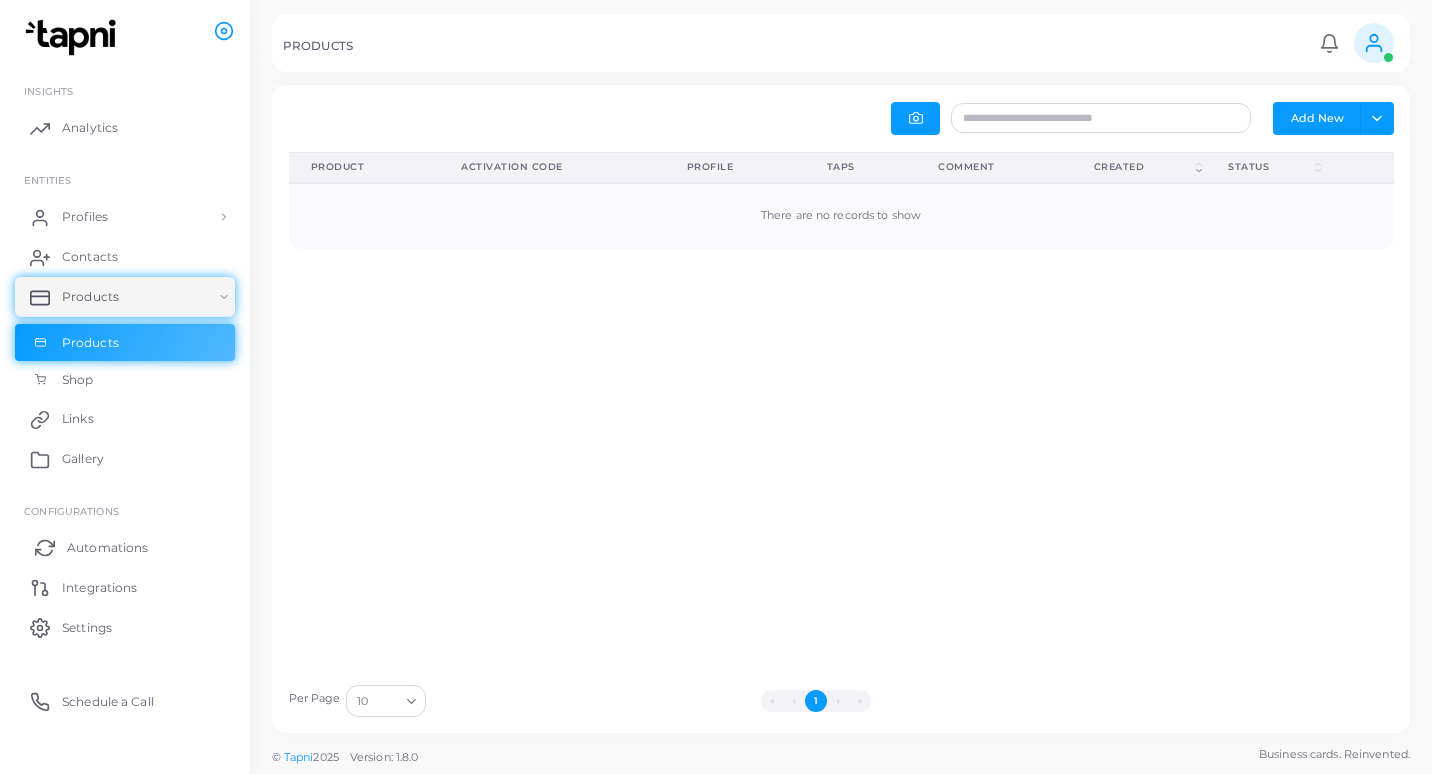 scroll, scrollTop: 0, scrollLeft: 0, axis: both 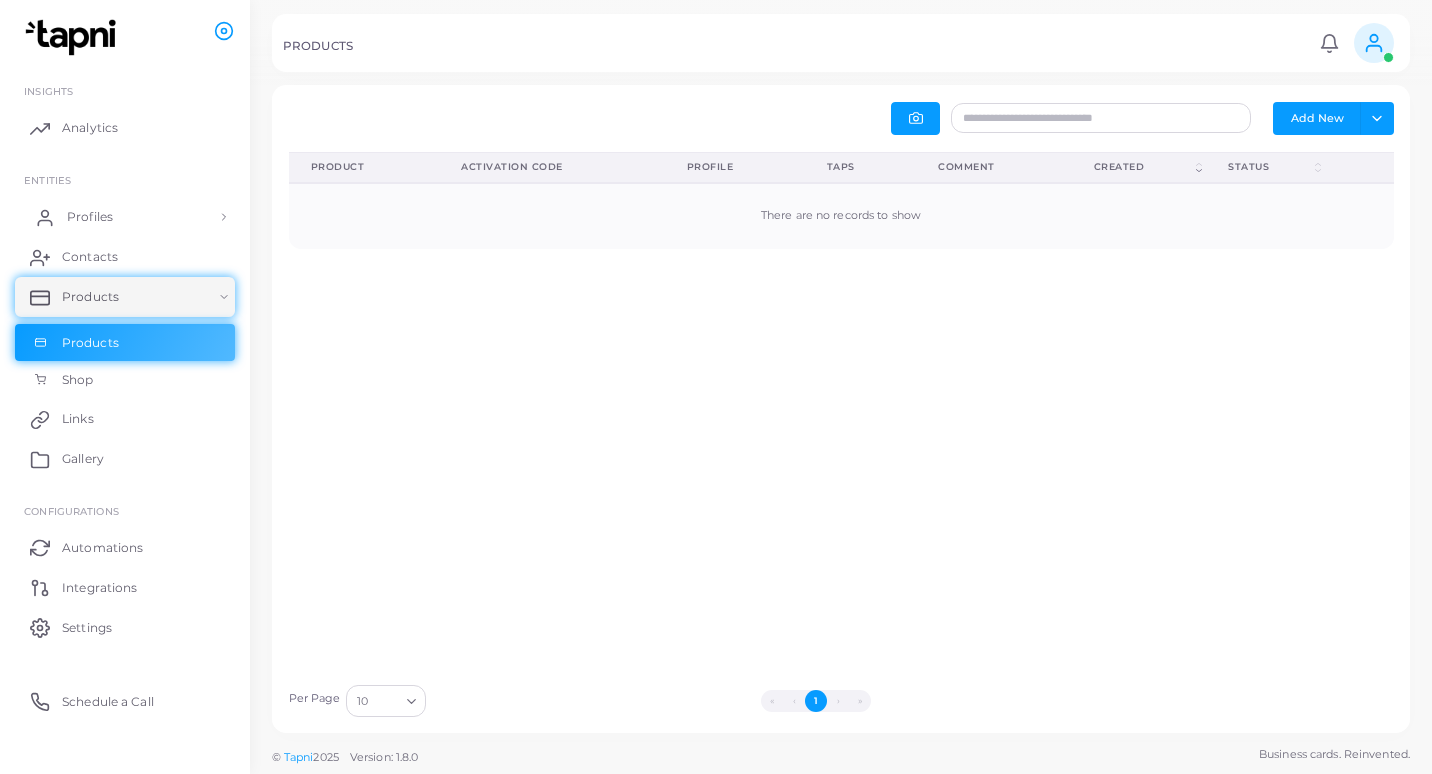 click on "Profiles" at bounding box center [90, 217] 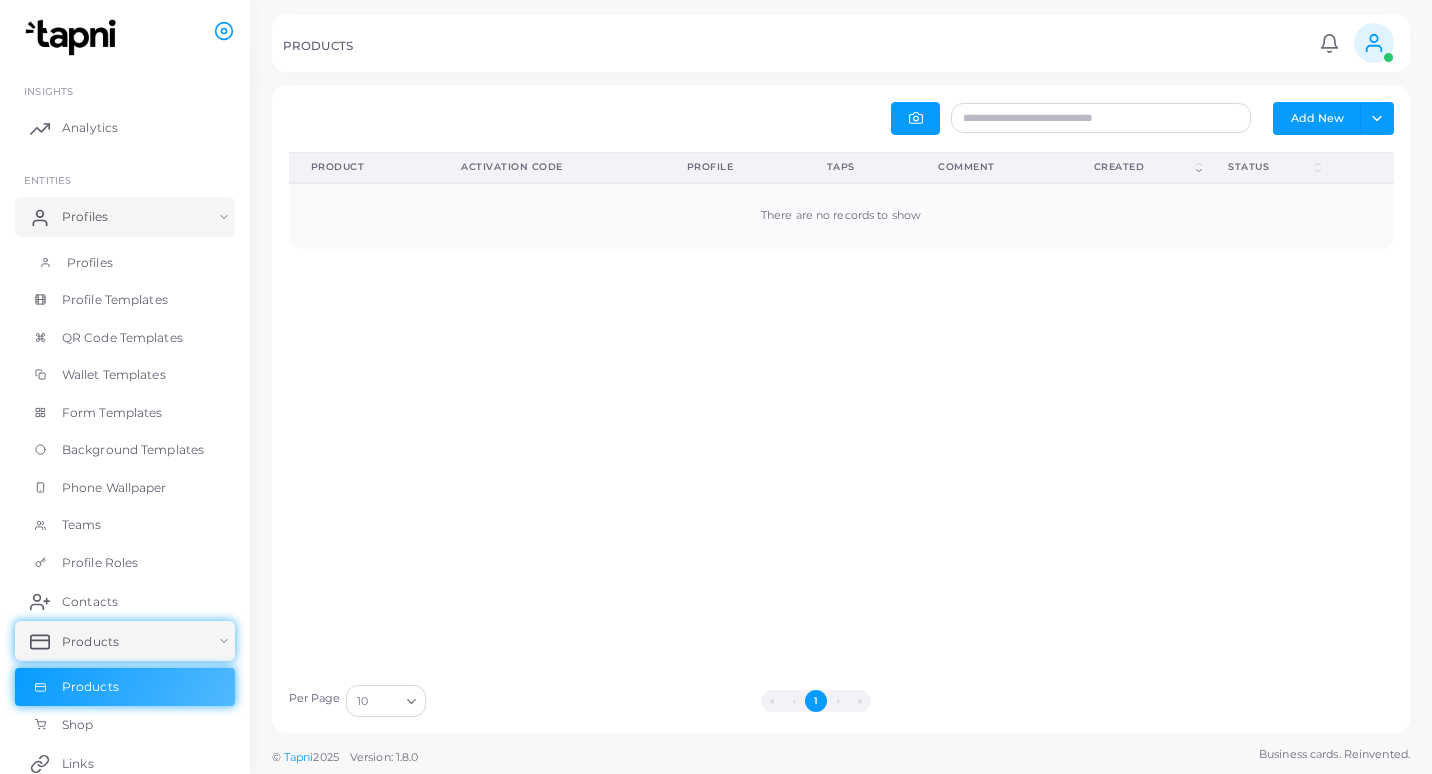 click on "Profiles" at bounding box center (90, 263) 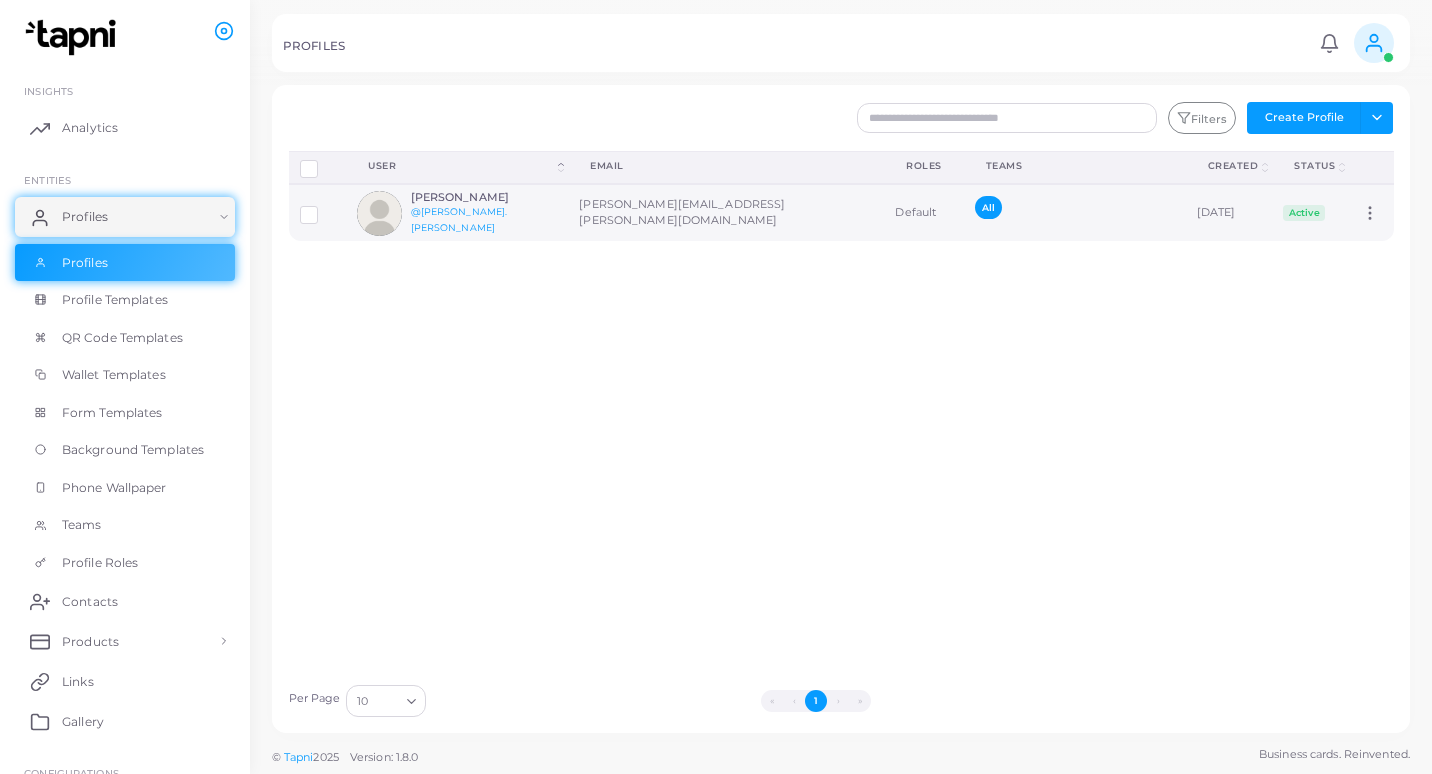 click 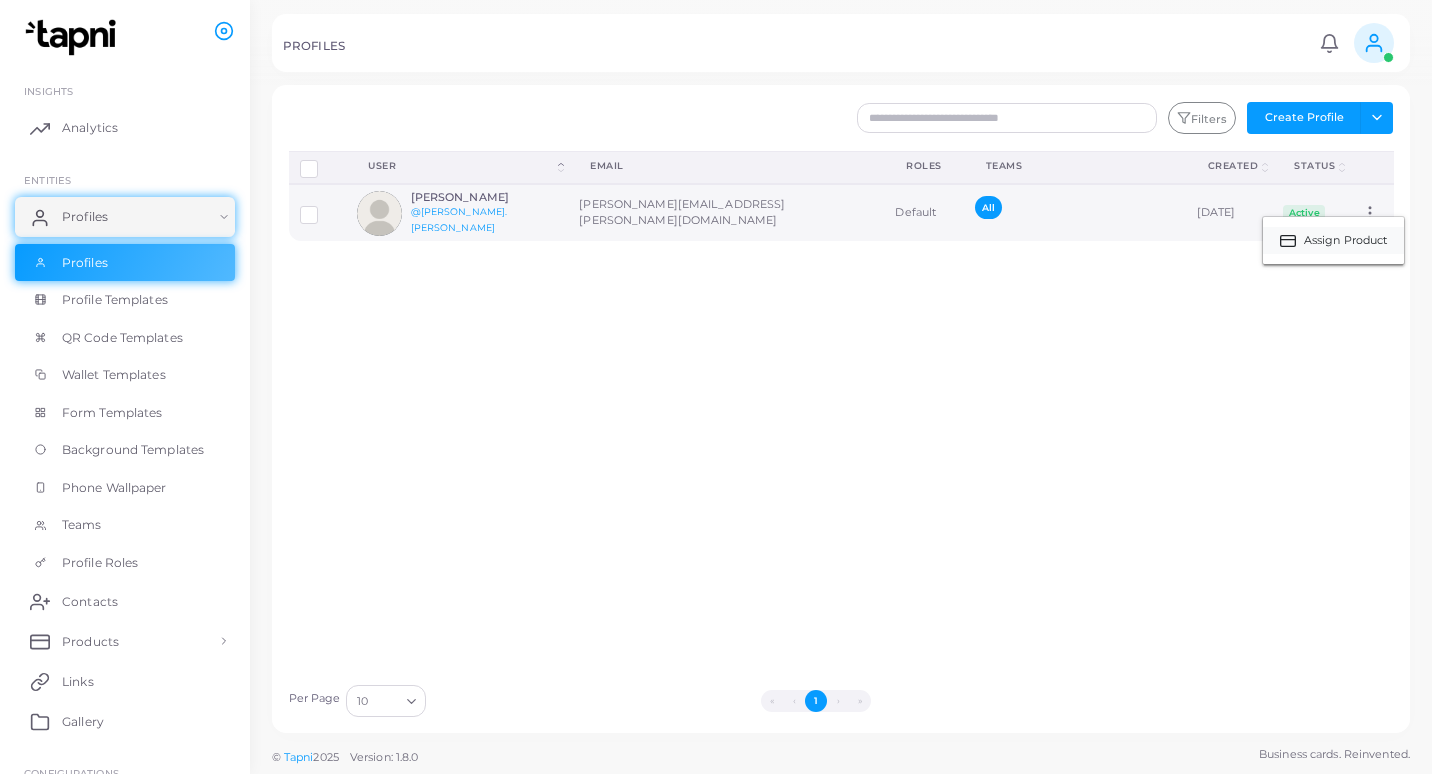 click on "Assign Product" at bounding box center [1346, 241] 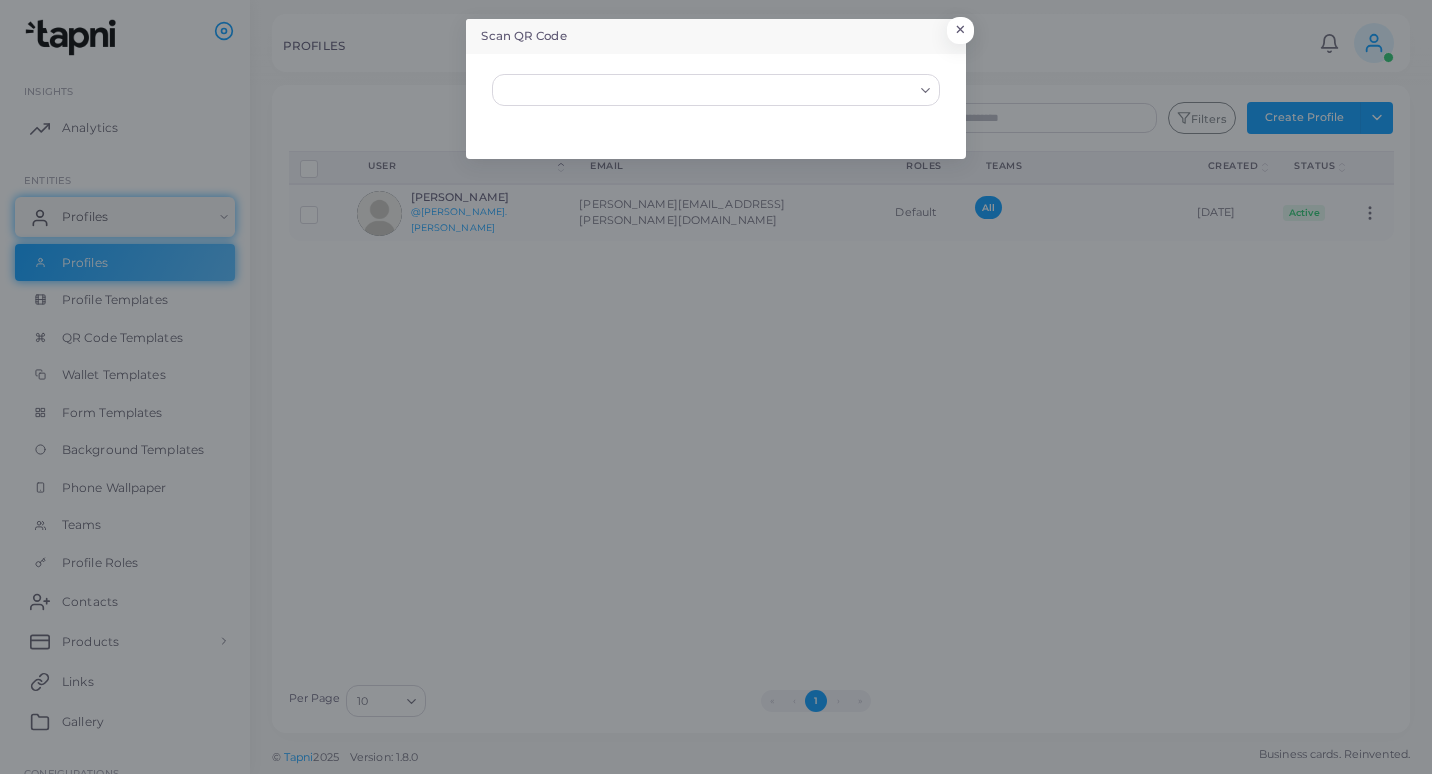 click 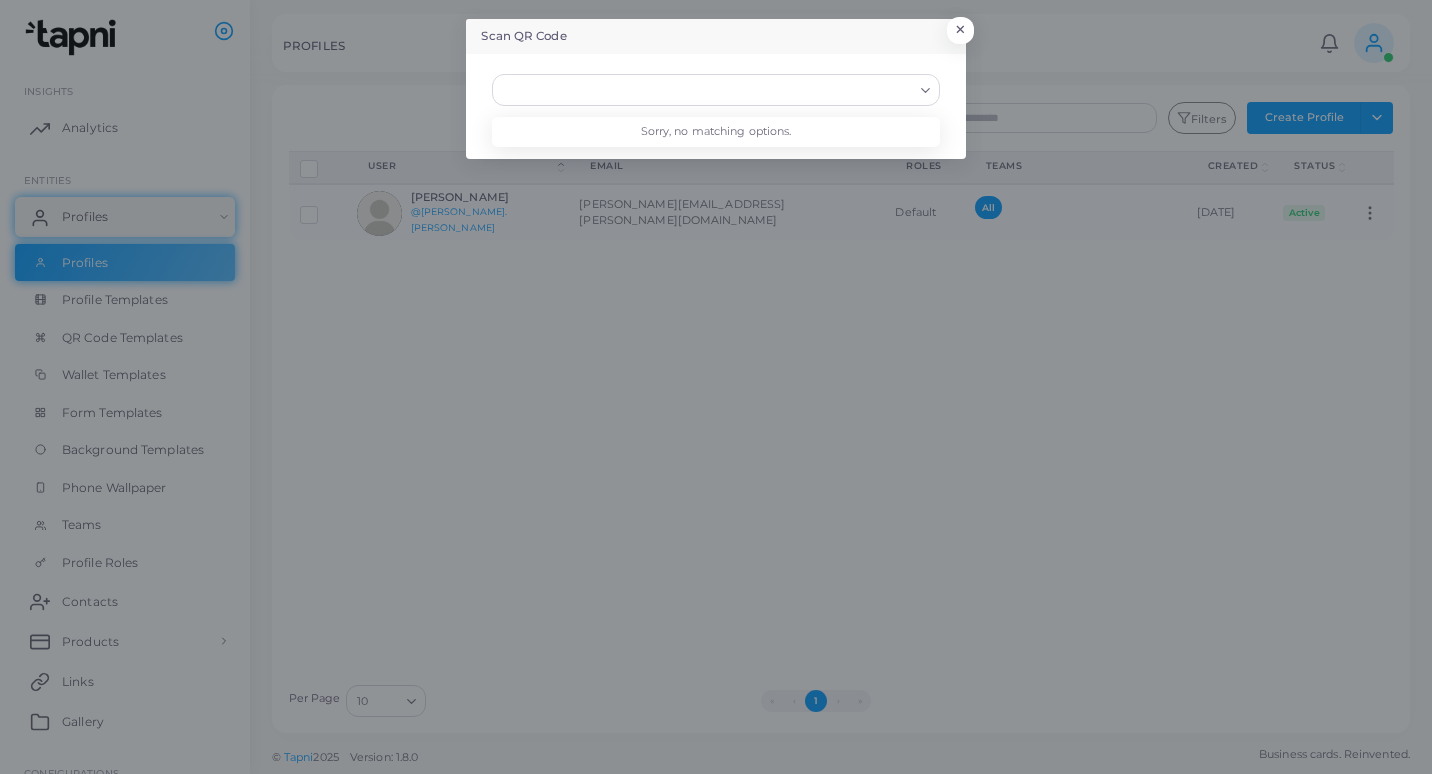 click 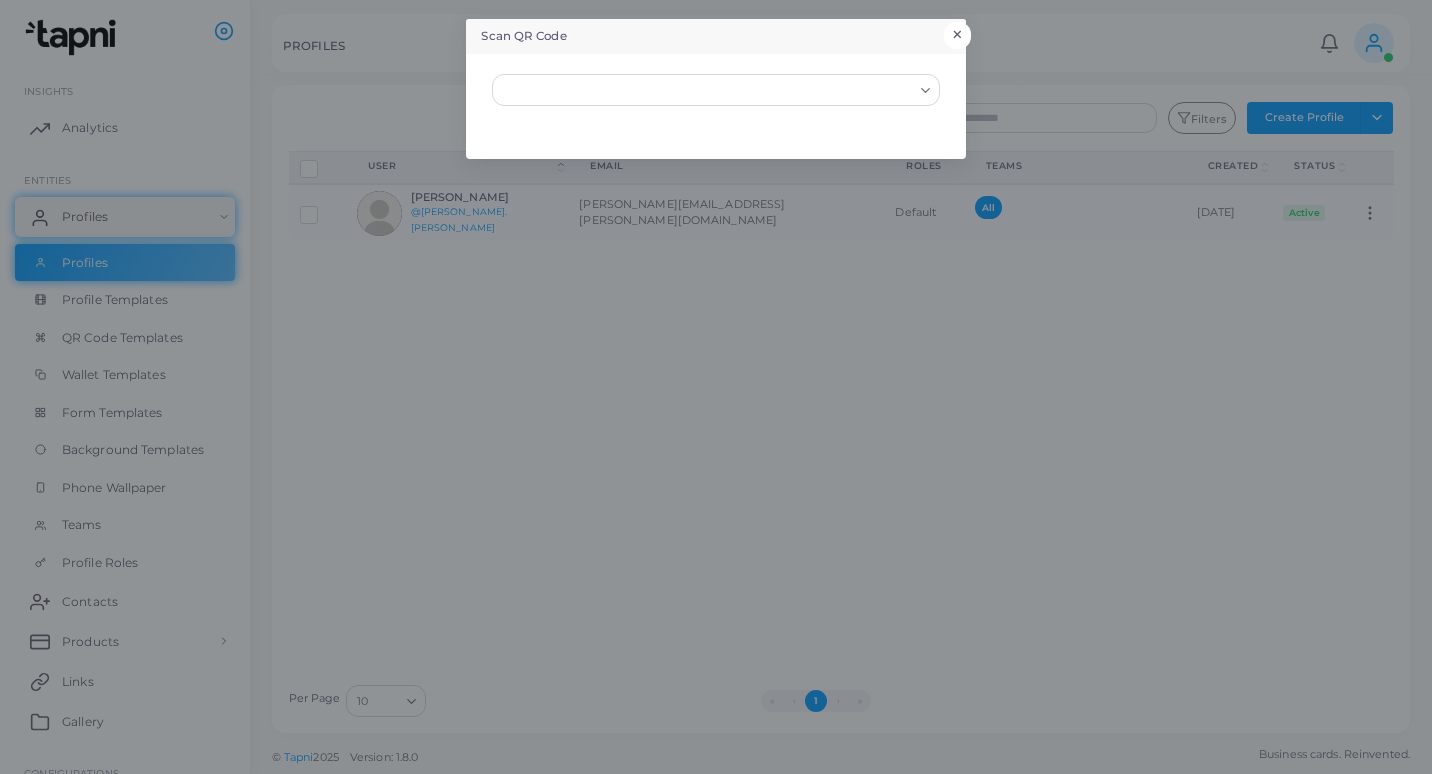 click on "×" at bounding box center (957, 35) 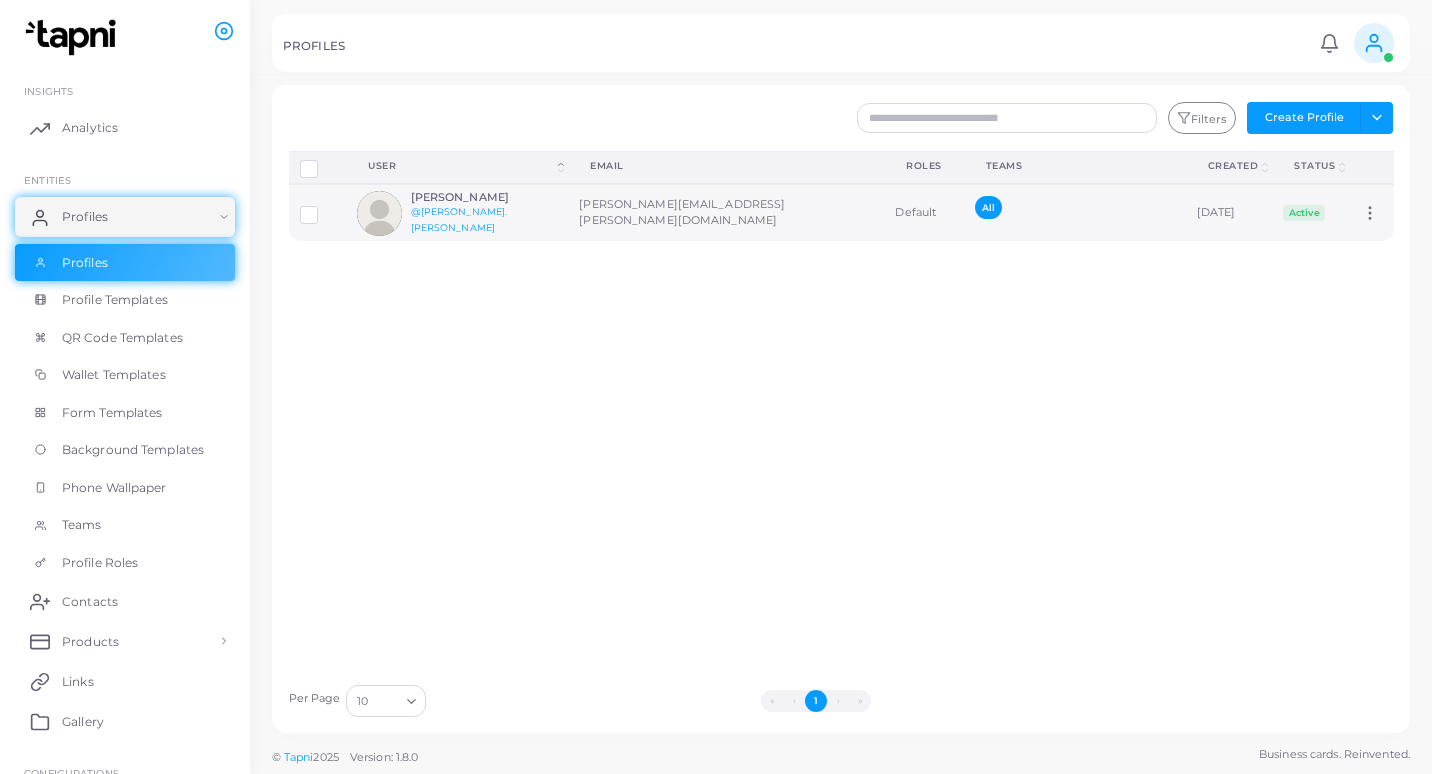 click at bounding box center [324, 207] 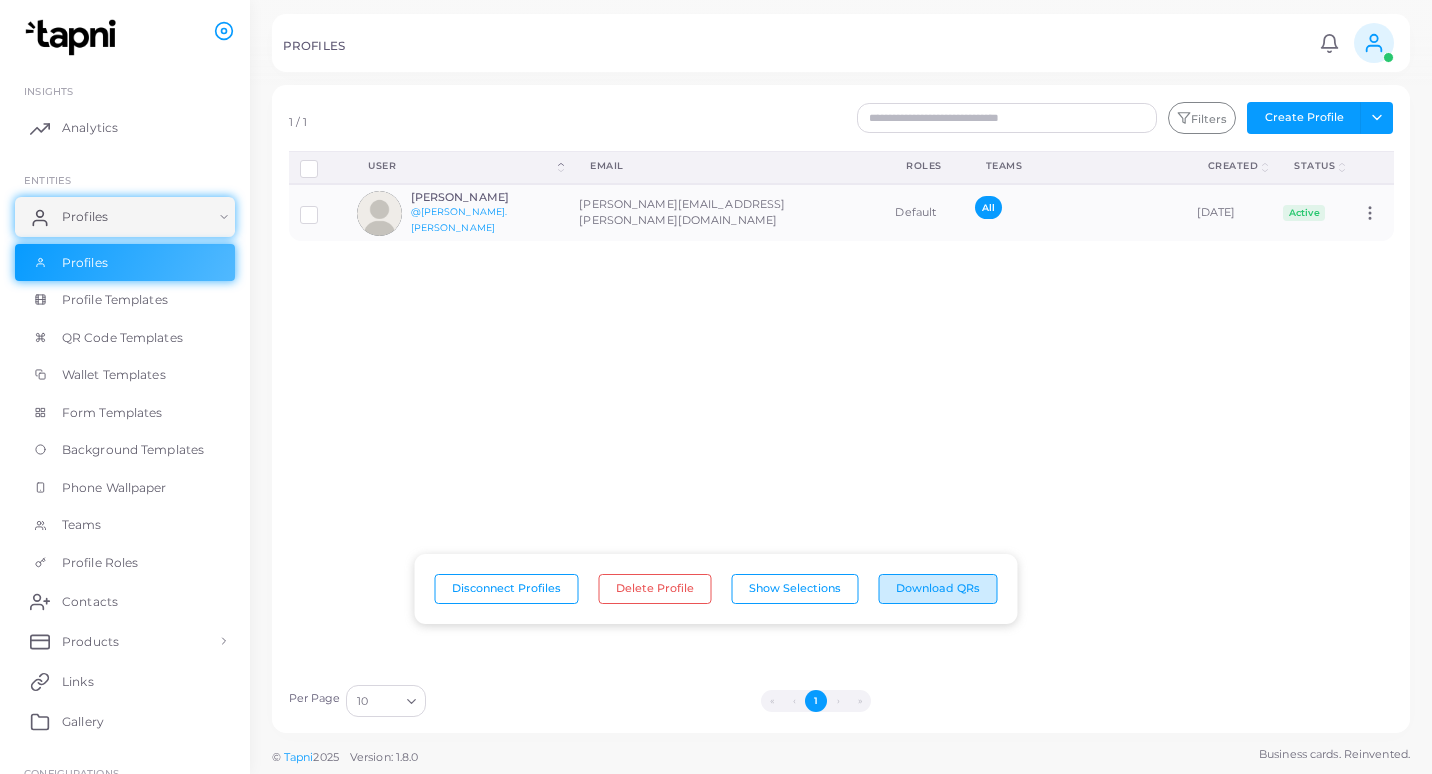 click on "Download QRs" at bounding box center (938, 589) 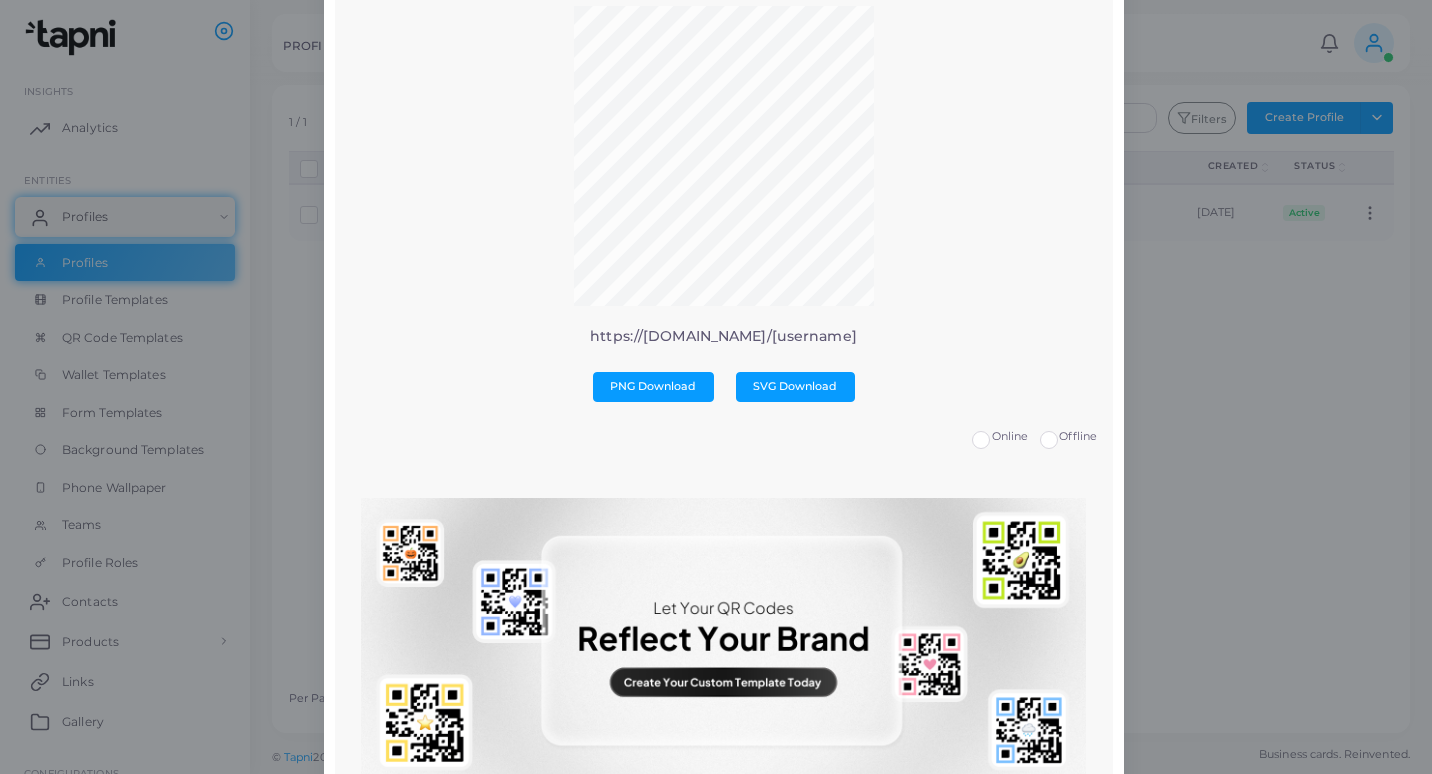 scroll, scrollTop: 0, scrollLeft: 0, axis: both 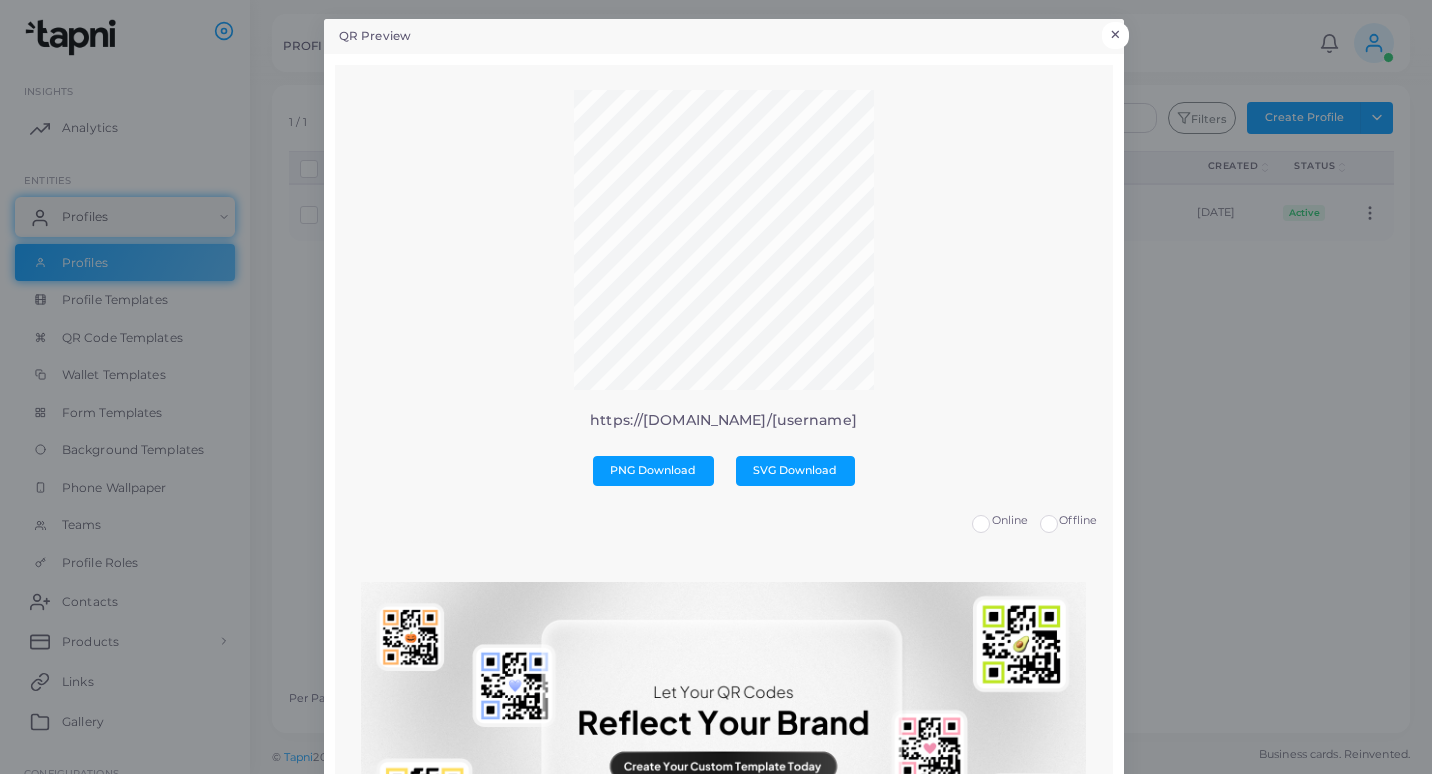 click on "×" at bounding box center [1115, 35] 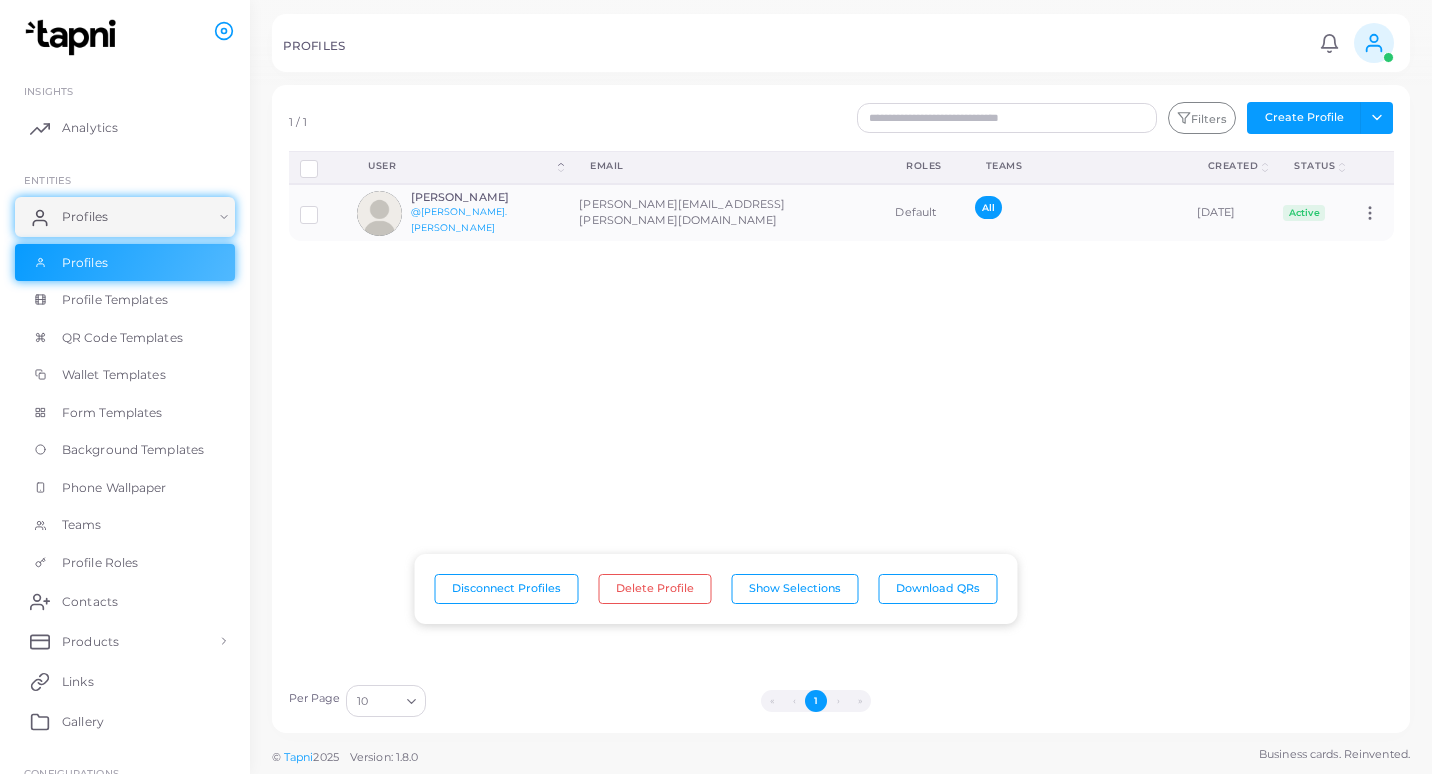 click on "Disconnect Profiles Delete Profile  Show Selections  Download QRs  User  (Click to sort Descending) Email Roles Teams Created  (Click to sort Descending) Status  (Click to sort Descending)  [PERSON_NAME]  @[PERSON_NAME].ramos [EMAIL_ADDRESS][PERSON_NAME][DOMAIN_NAME]  Default  All  [DATE]   Active  Assign Product" at bounding box center [841, 412] 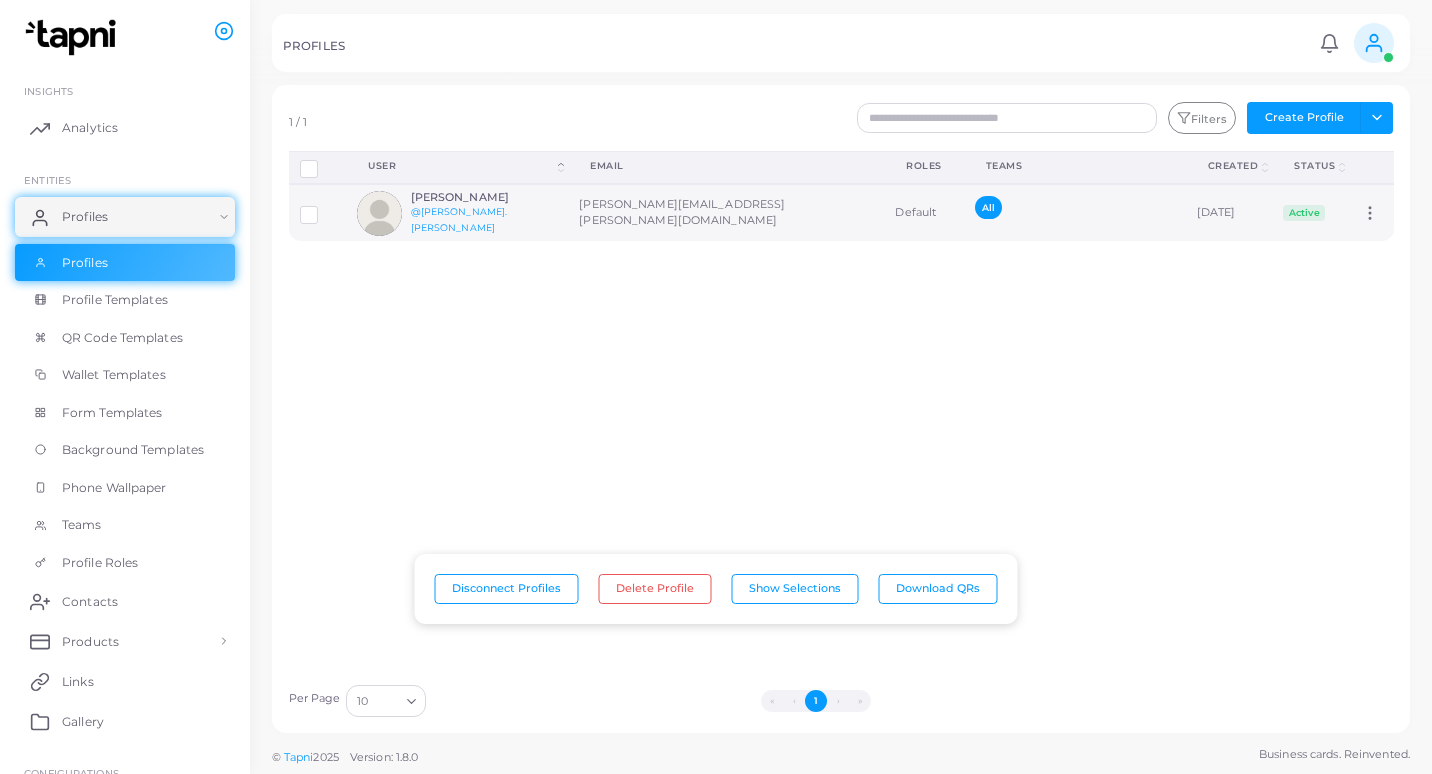 click at bounding box center (324, 207) 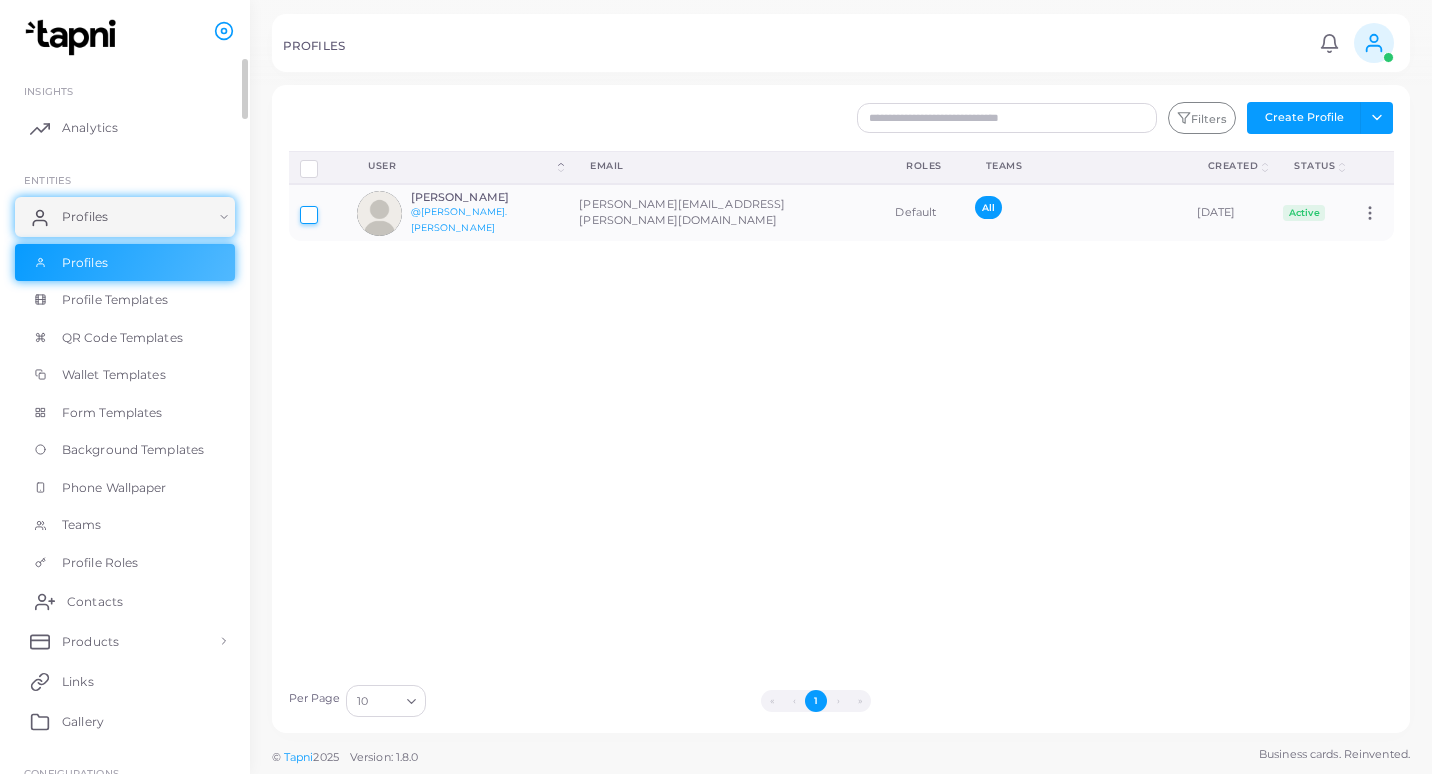 scroll, scrollTop: 100, scrollLeft: 0, axis: vertical 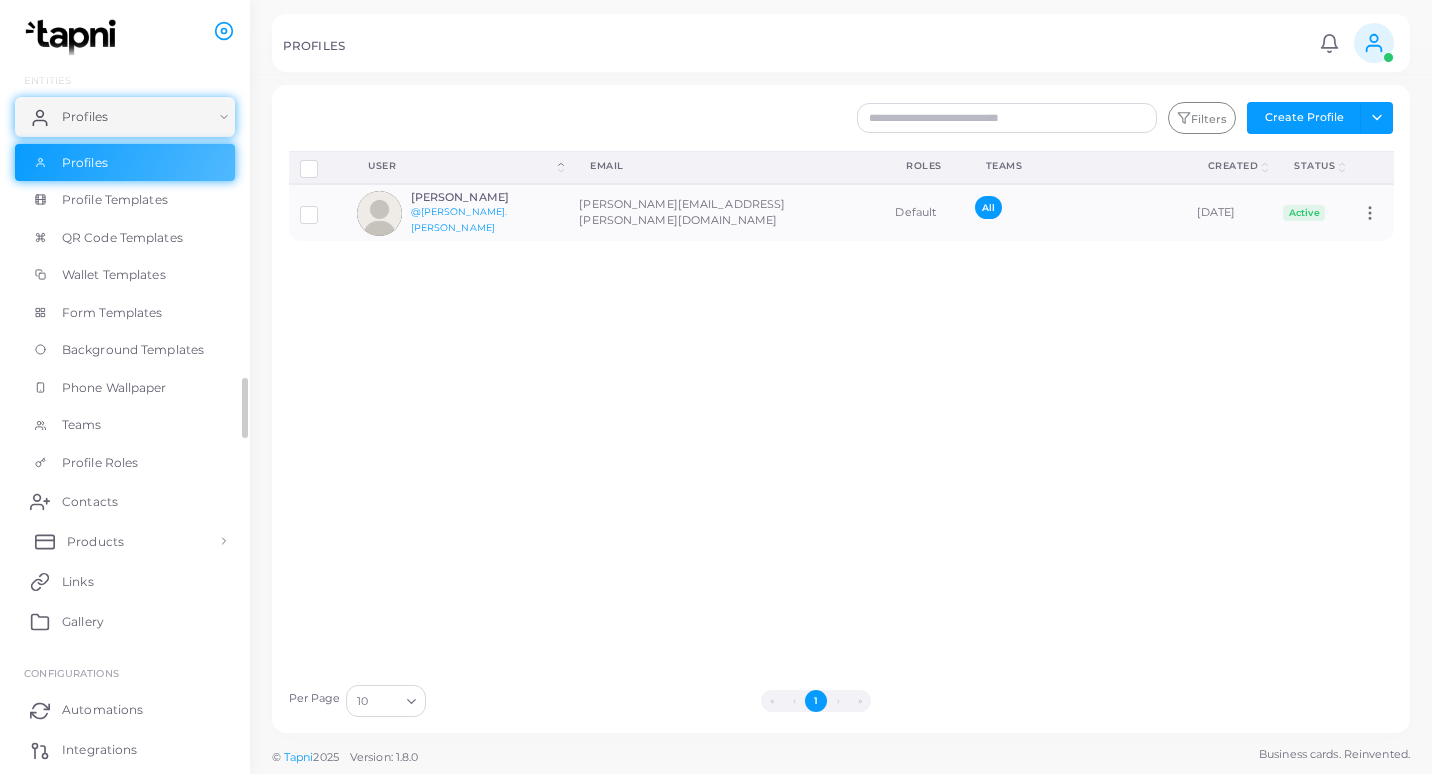 click on "Products" at bounding box center (95, 542) 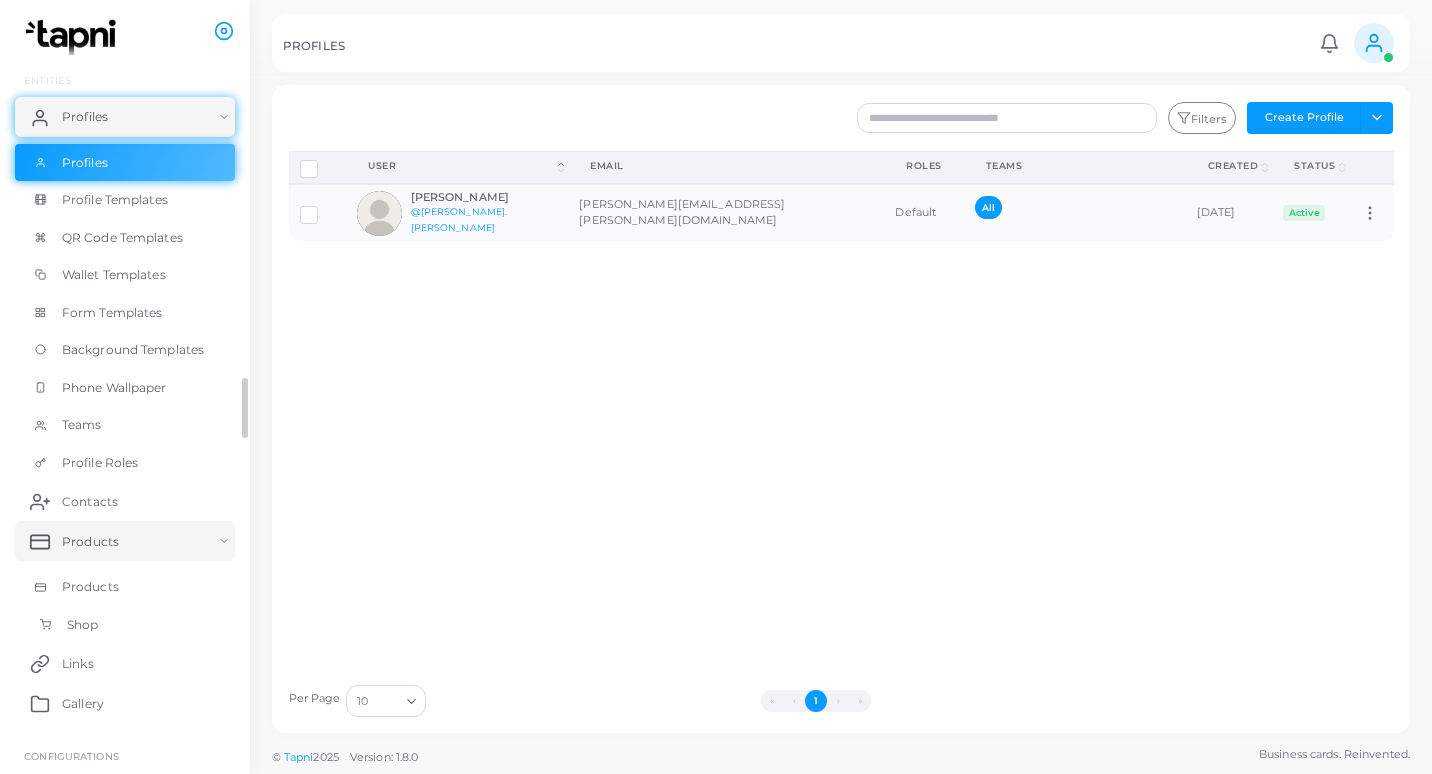 click on "Shop" at bounding box center (82, 625) 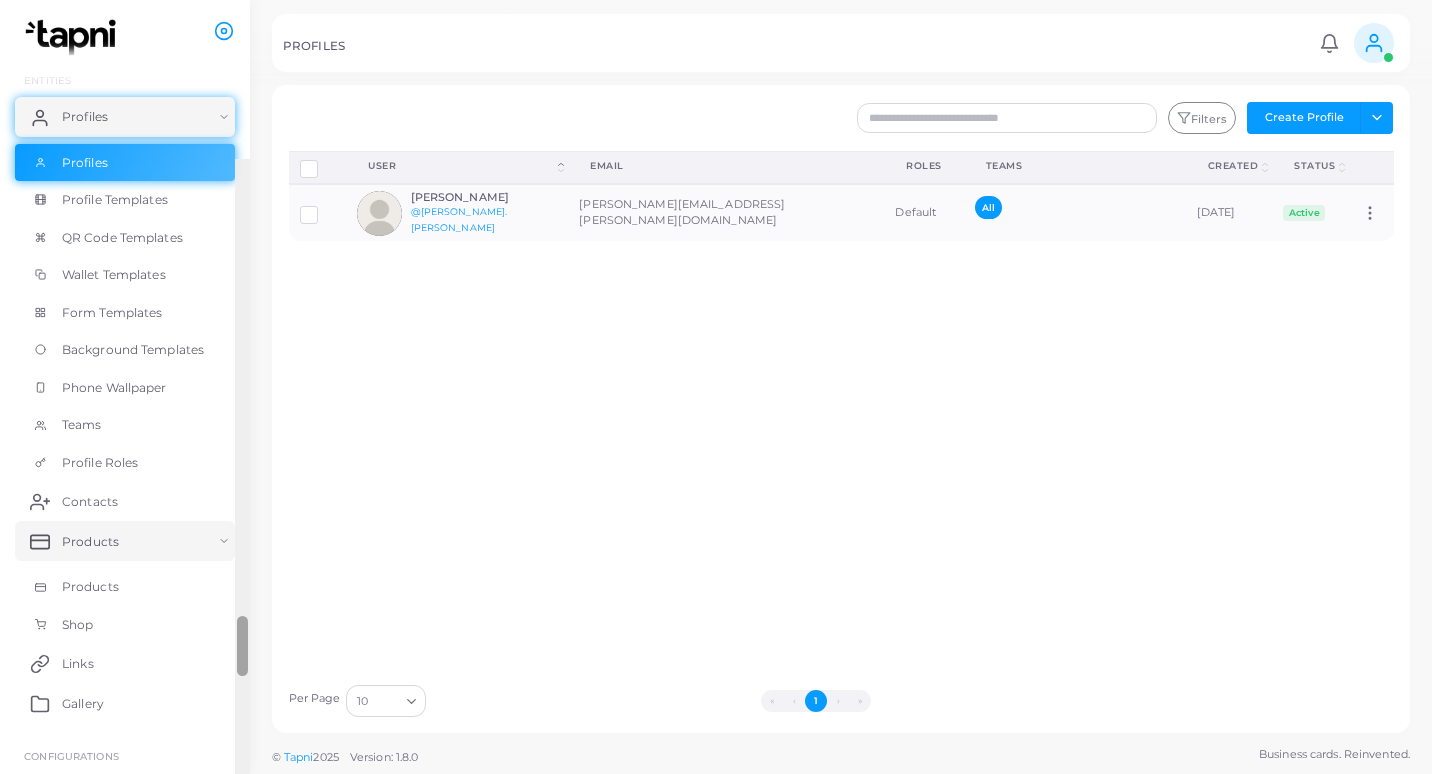 scroll, scrollTop: 290, scrollLeft: 0, axis: vertical 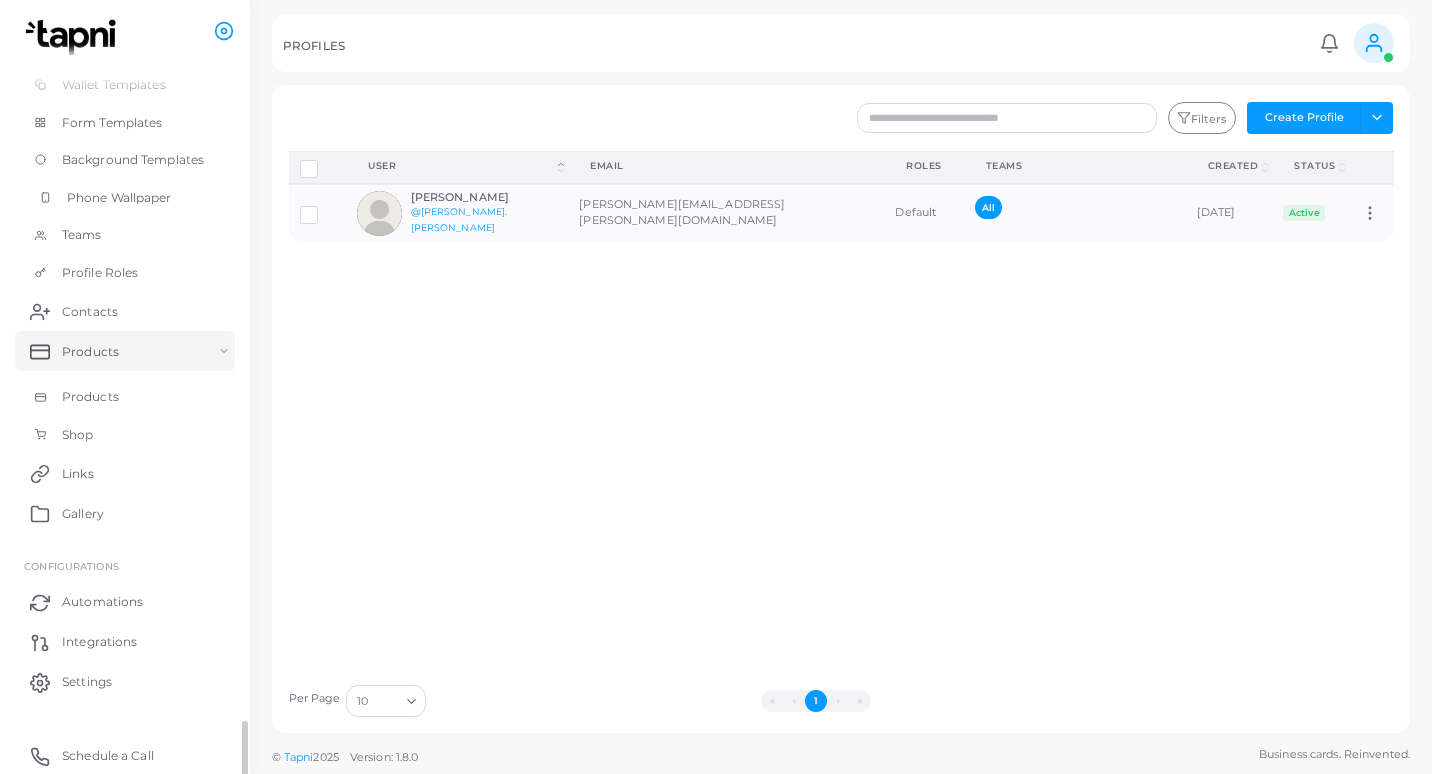 click on "Phone Wallpaper" at bounding box center (119, 198) 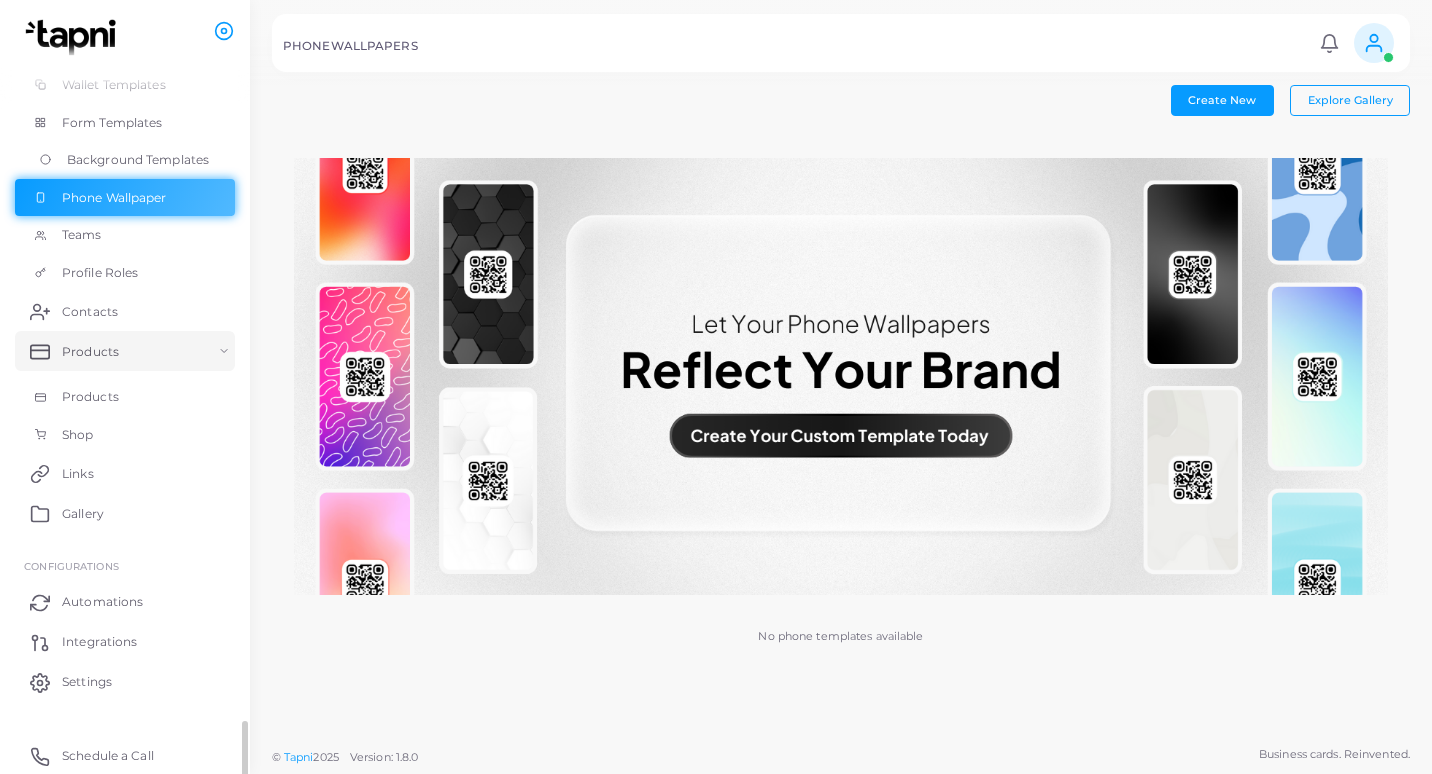 click on "Background Templates" at bounding box center [138, 160] 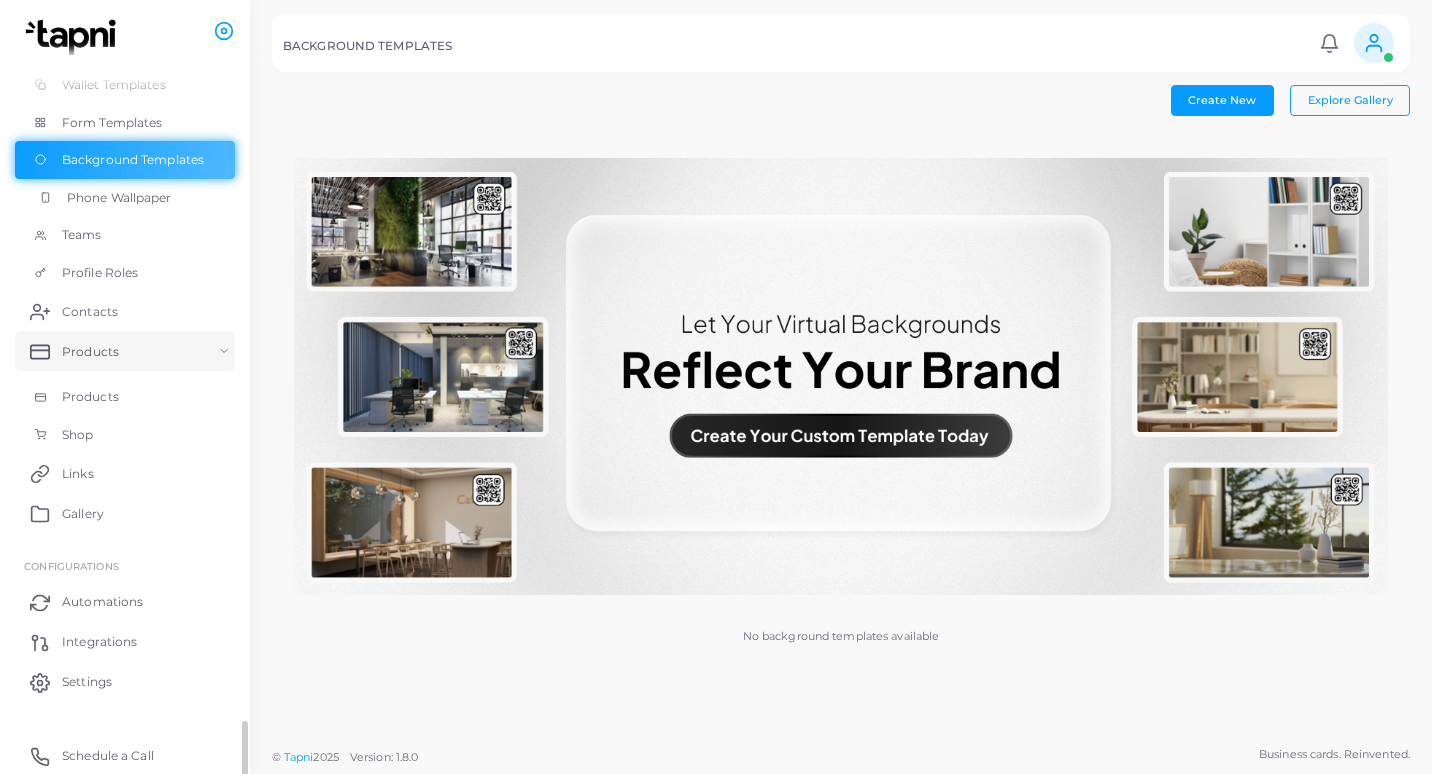 click on "Phone Wallpaper" at bounding box center (119, 198) 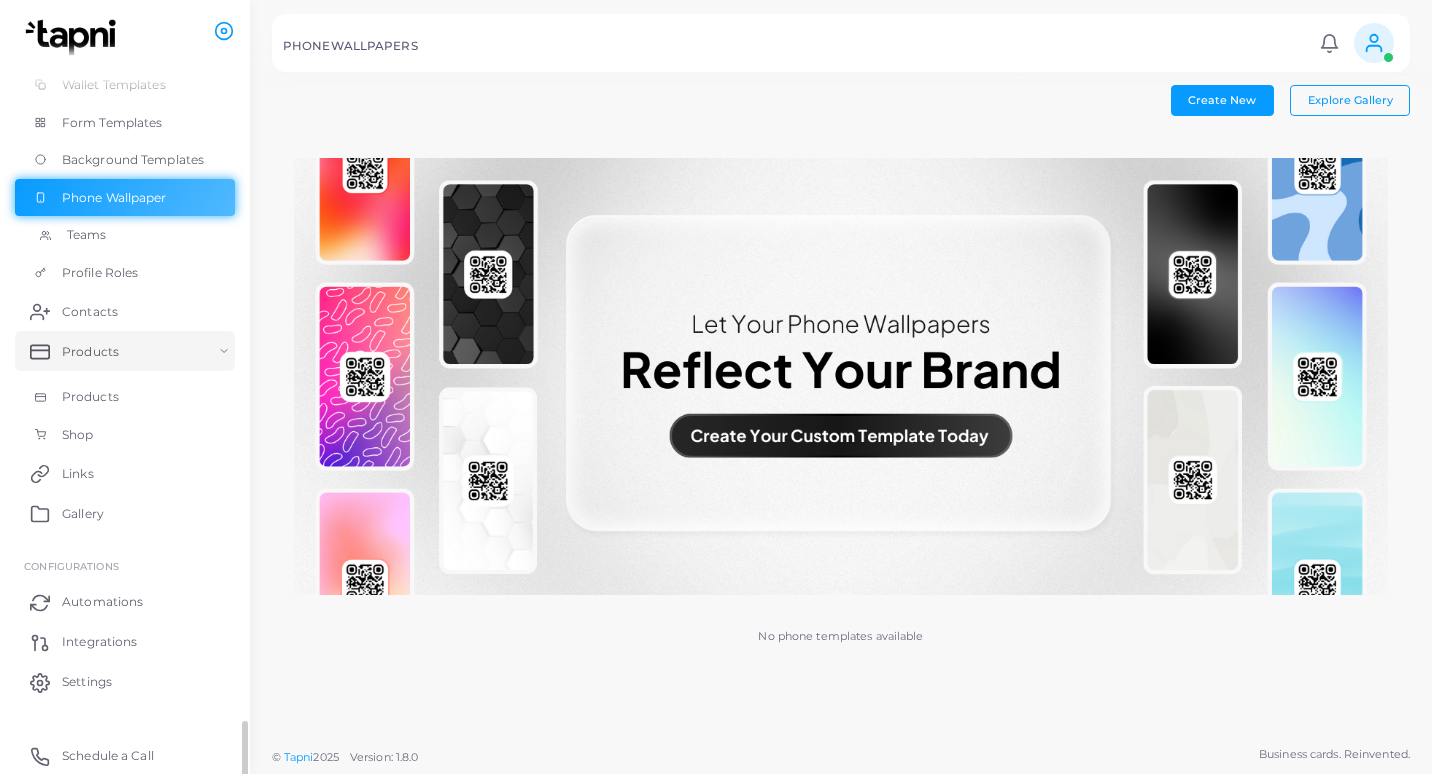 click on "Teams" at bounding box center (87, 235) 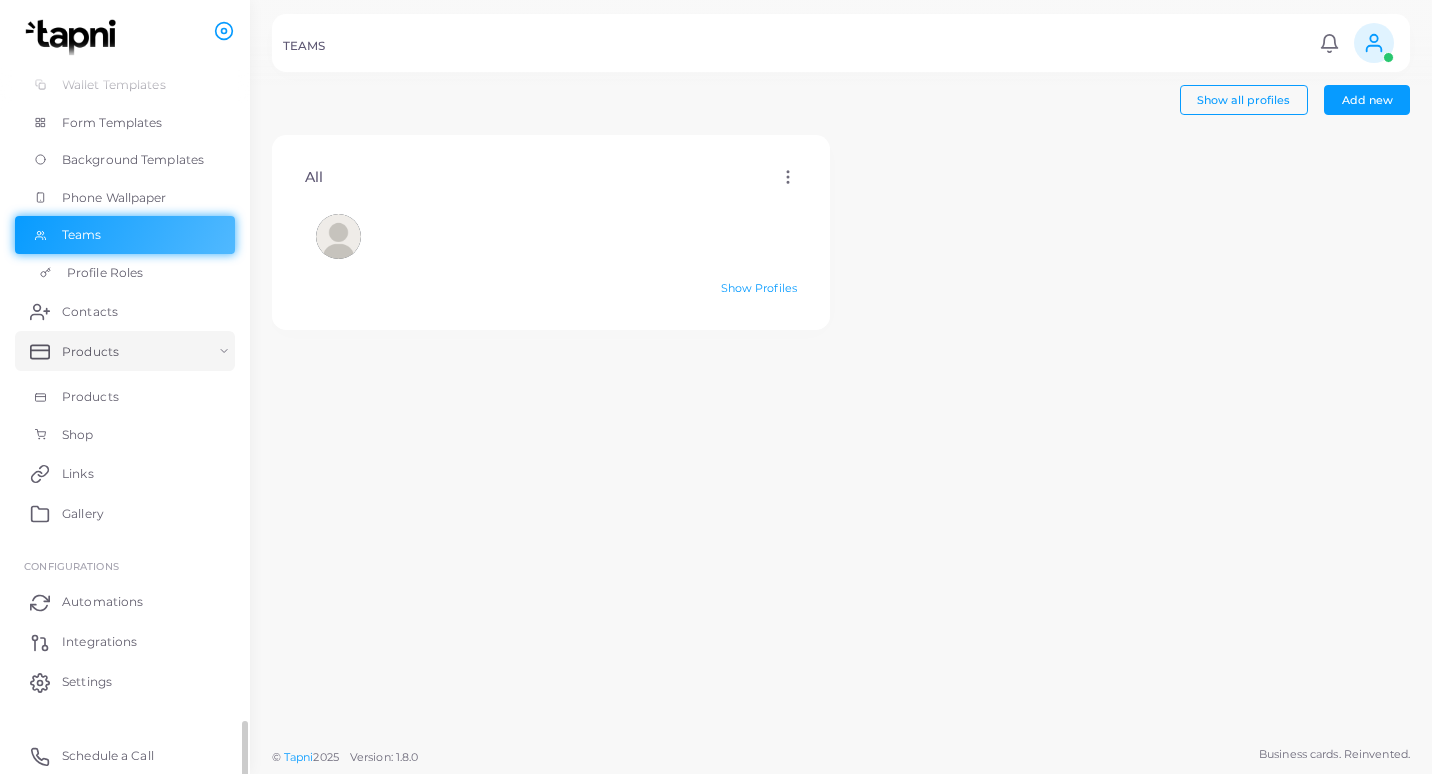 click on "Profile Roles" at bounding box center [105, 273] 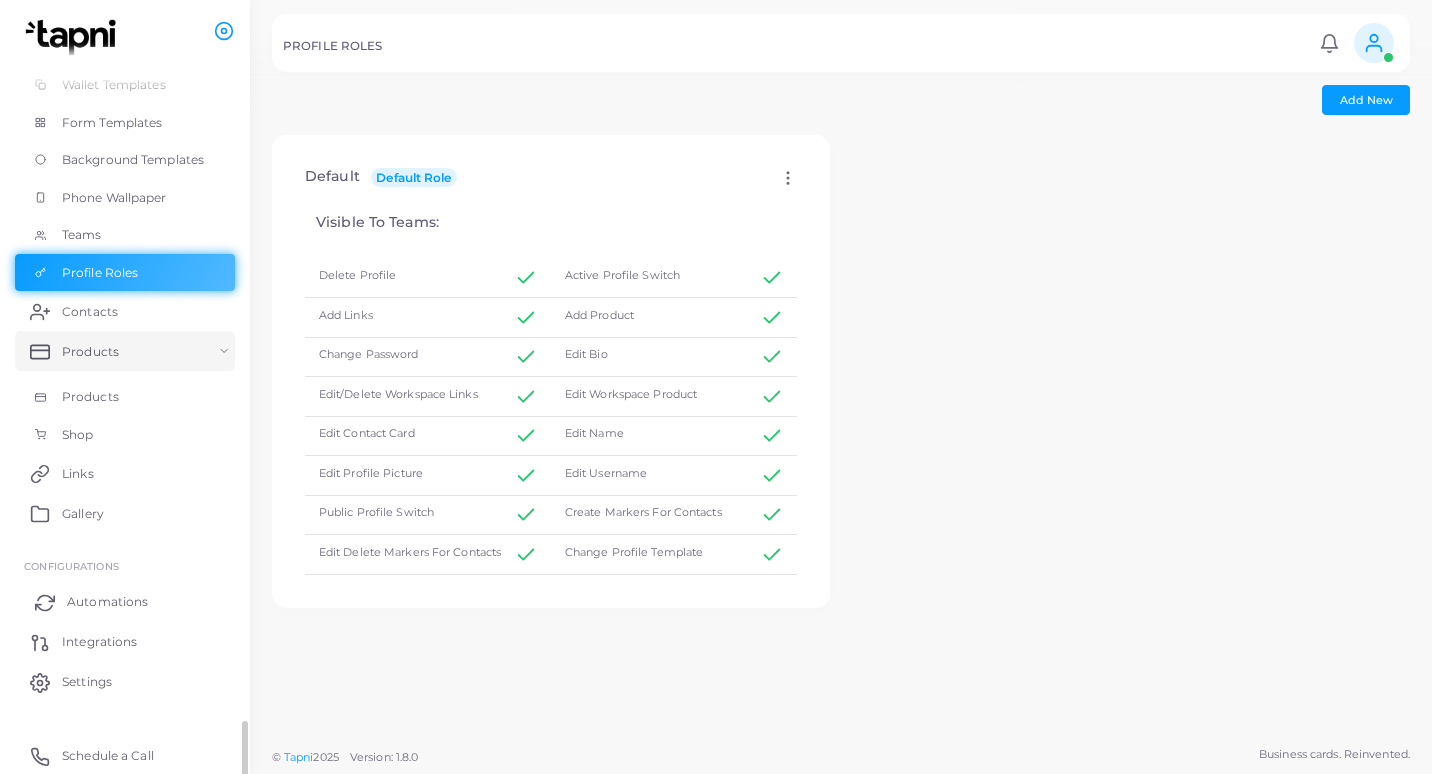 click on "Automations" at bounding box center [107, 602] 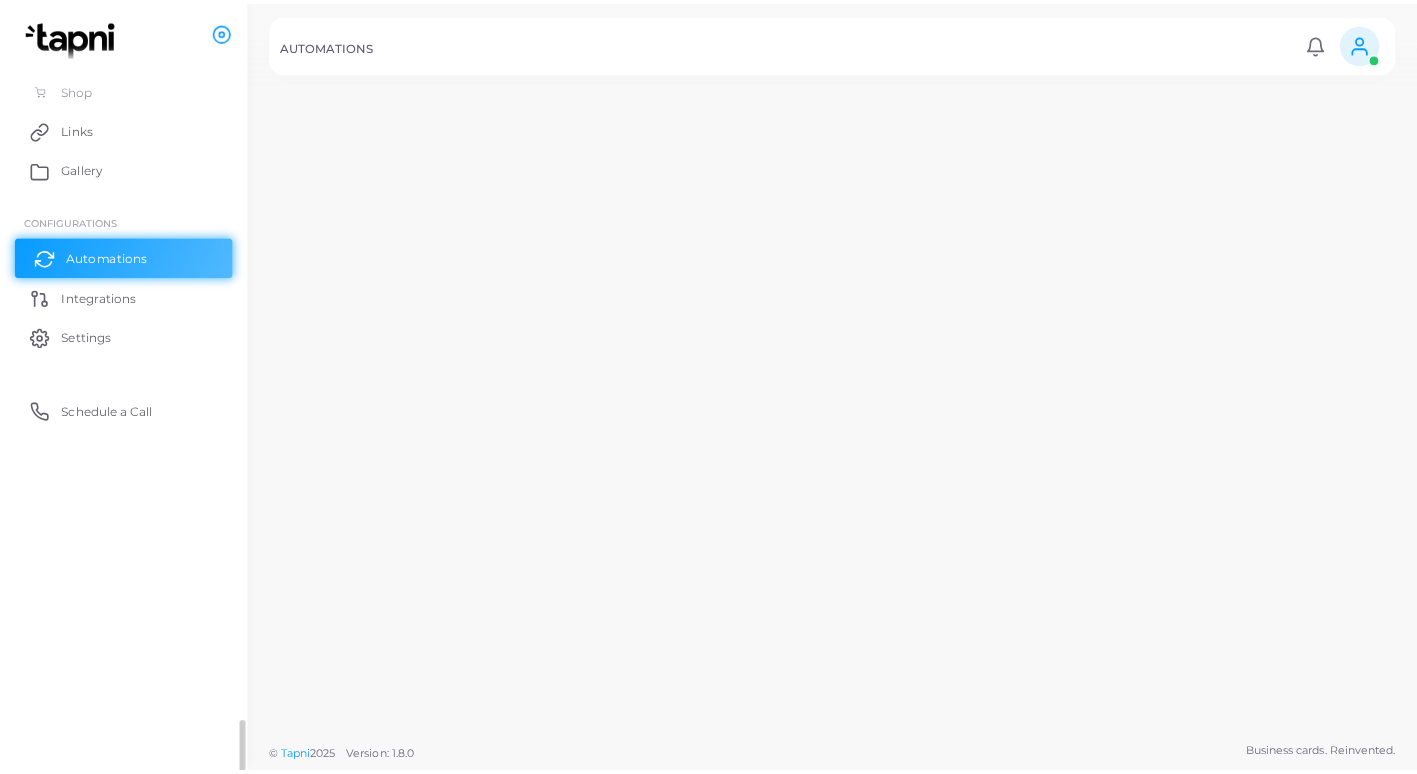 scroll, scrollTop: 0, scrollLeft: 0, axis: both 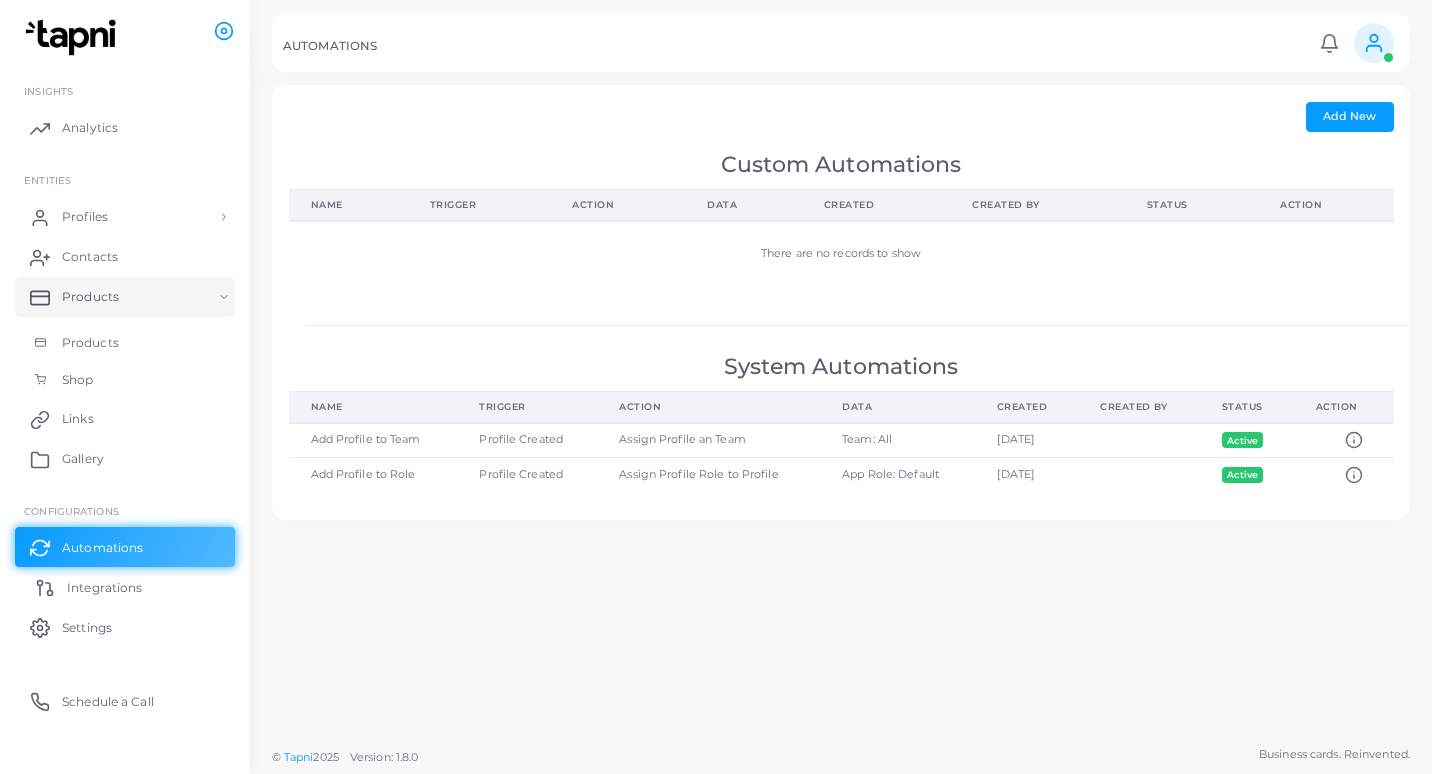 click on "Integrations" at bounding box center (104, 588) 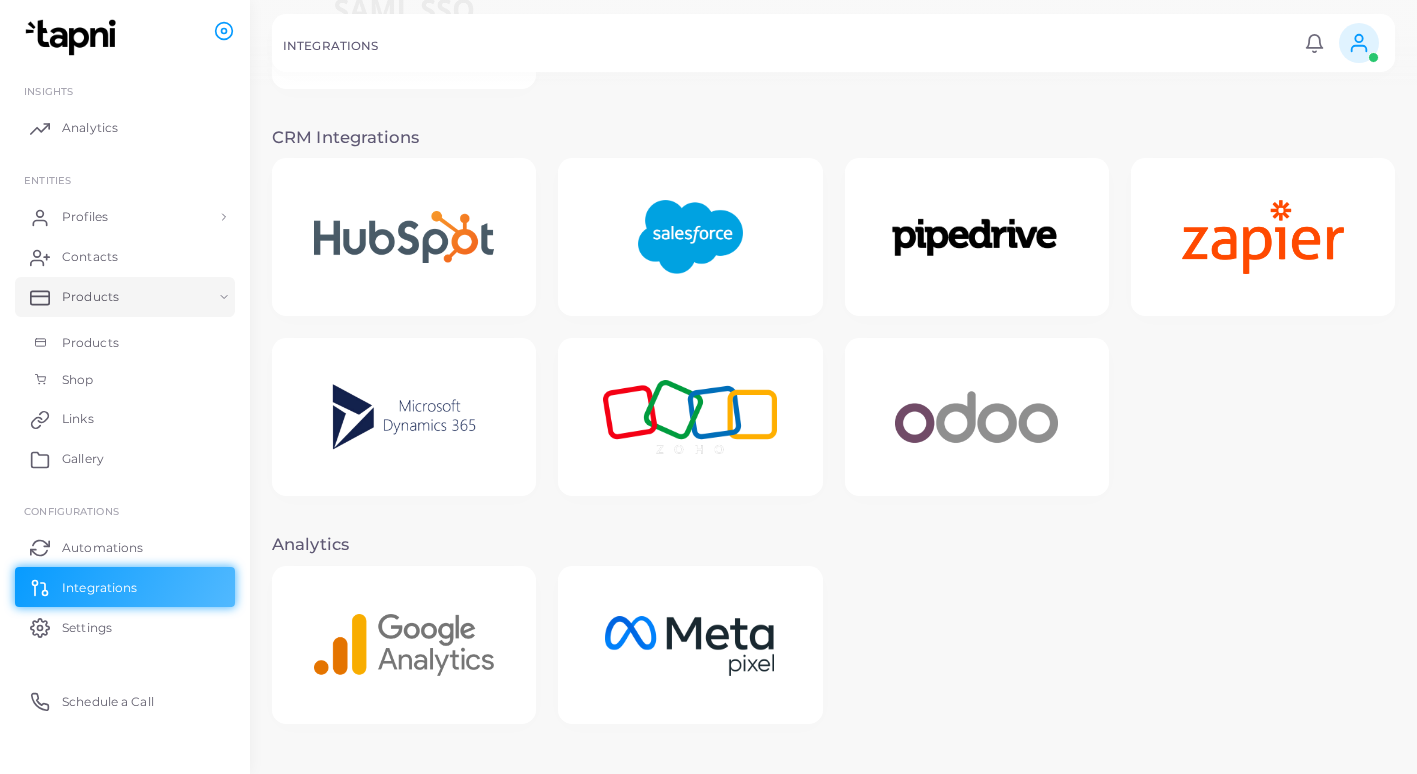 scroll, scrollTop: 390, scrollLeft: 0, axis: vertical 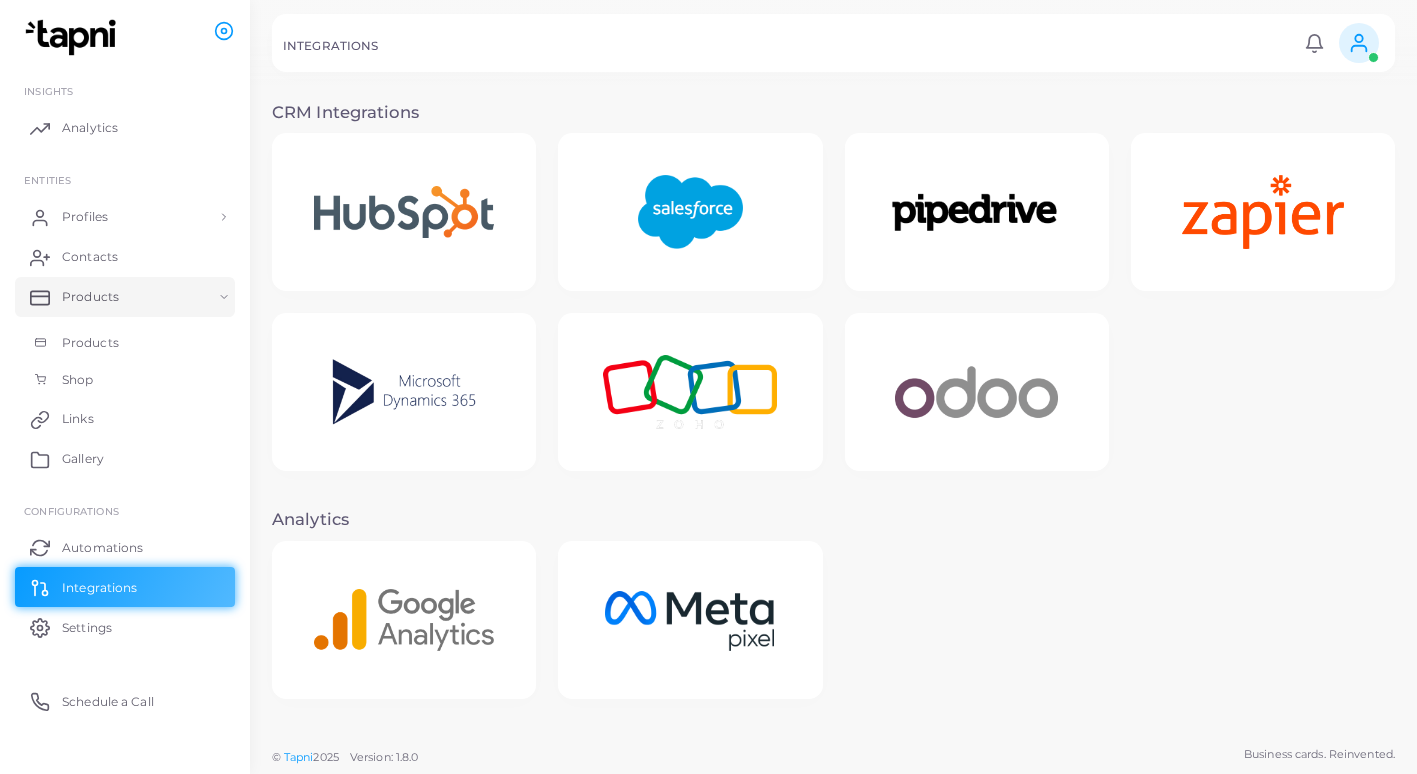 click at bounding box center (977, 392) 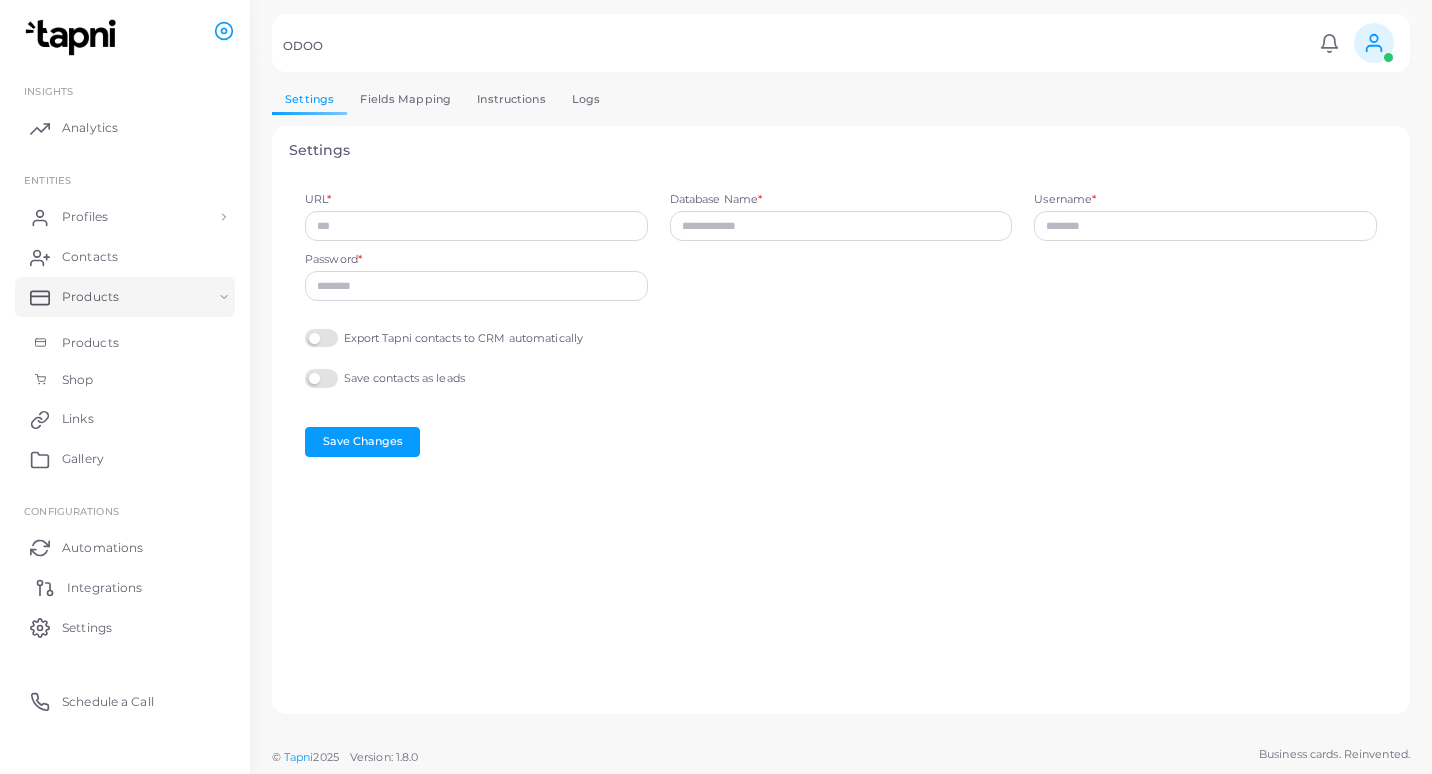 click on "Integrations" at bounding box center [104, 588] 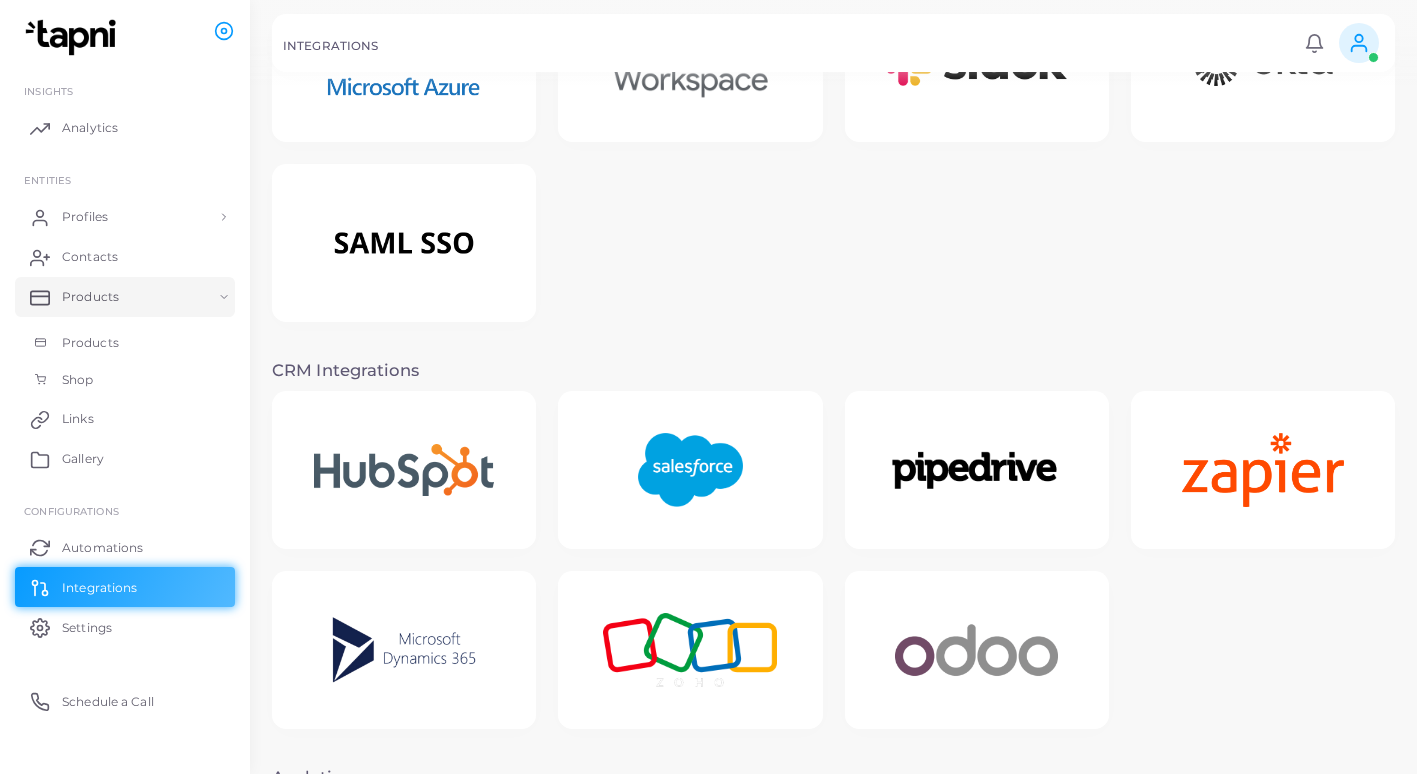 scroll, scrollTop: 200, scrollLeft: 0, axis: vertical 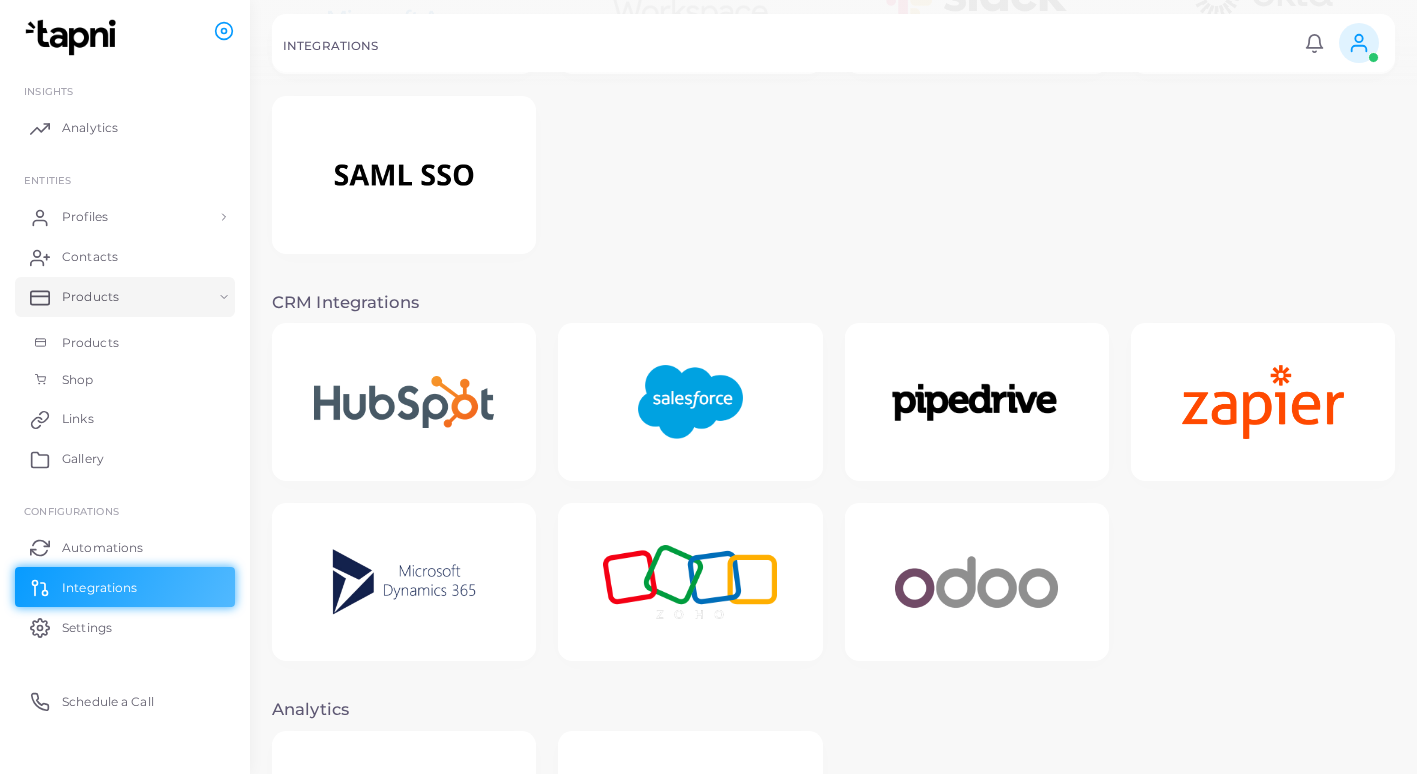 click at bounding box center [977, 582] 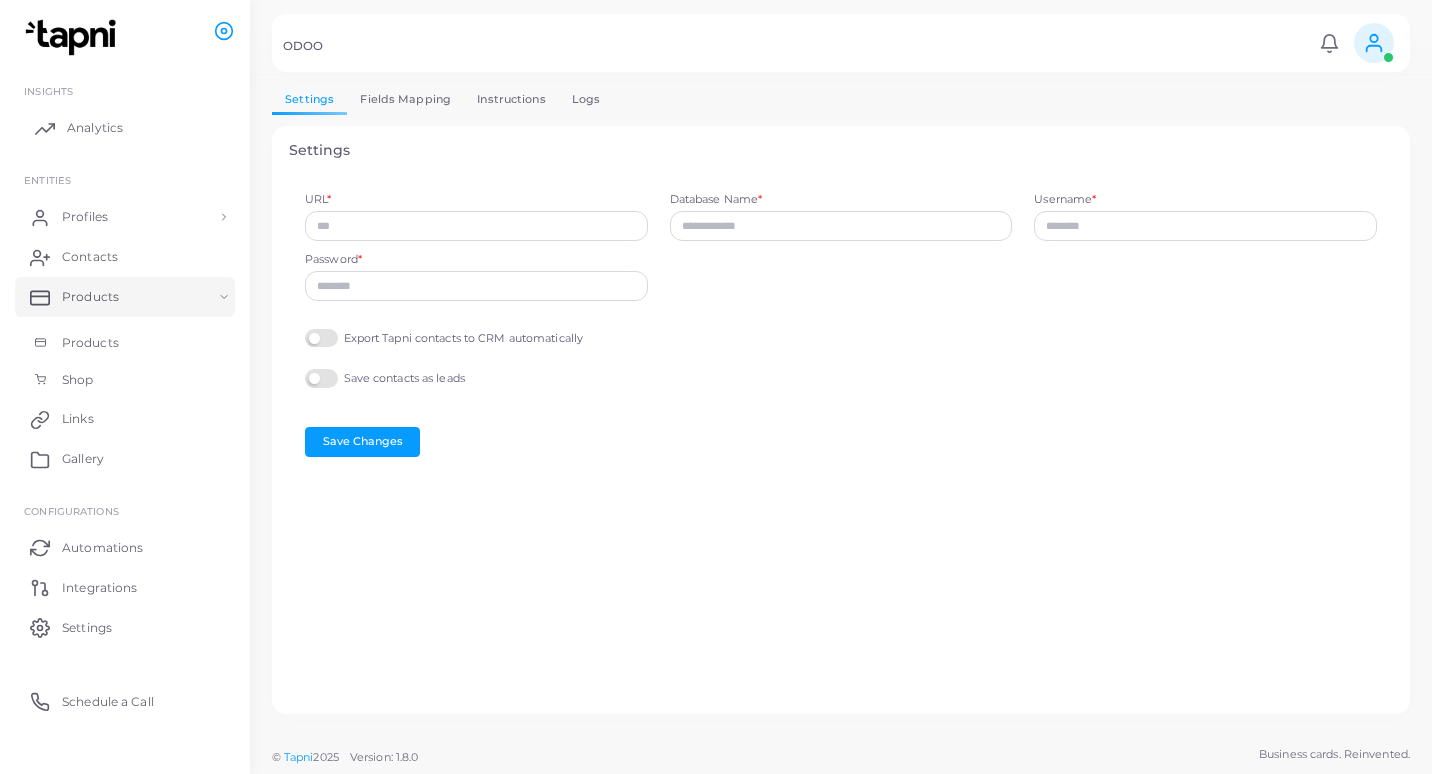click on "Analytics" at bounding box center [95, 128] 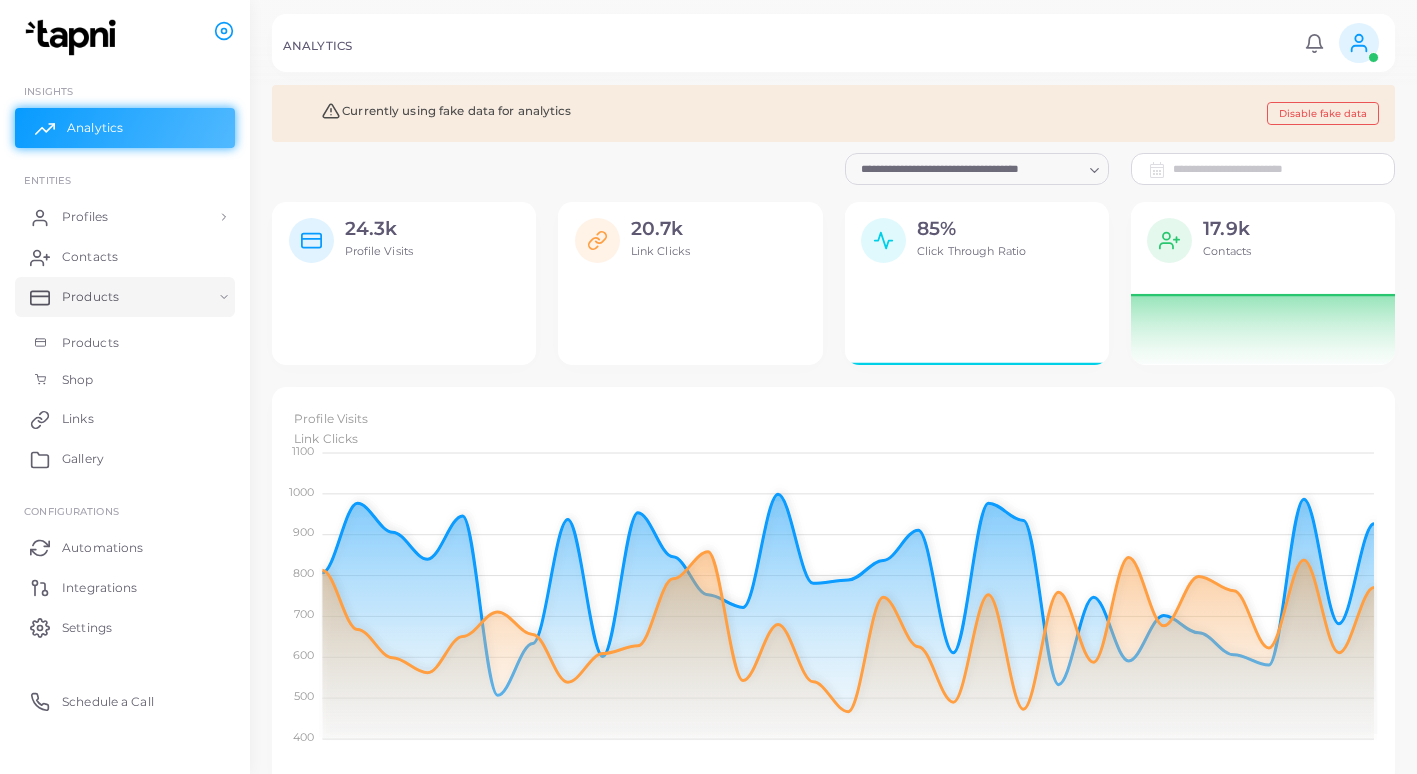 scroll, scrollTop: 16, scrollLeft: 15, axis: both 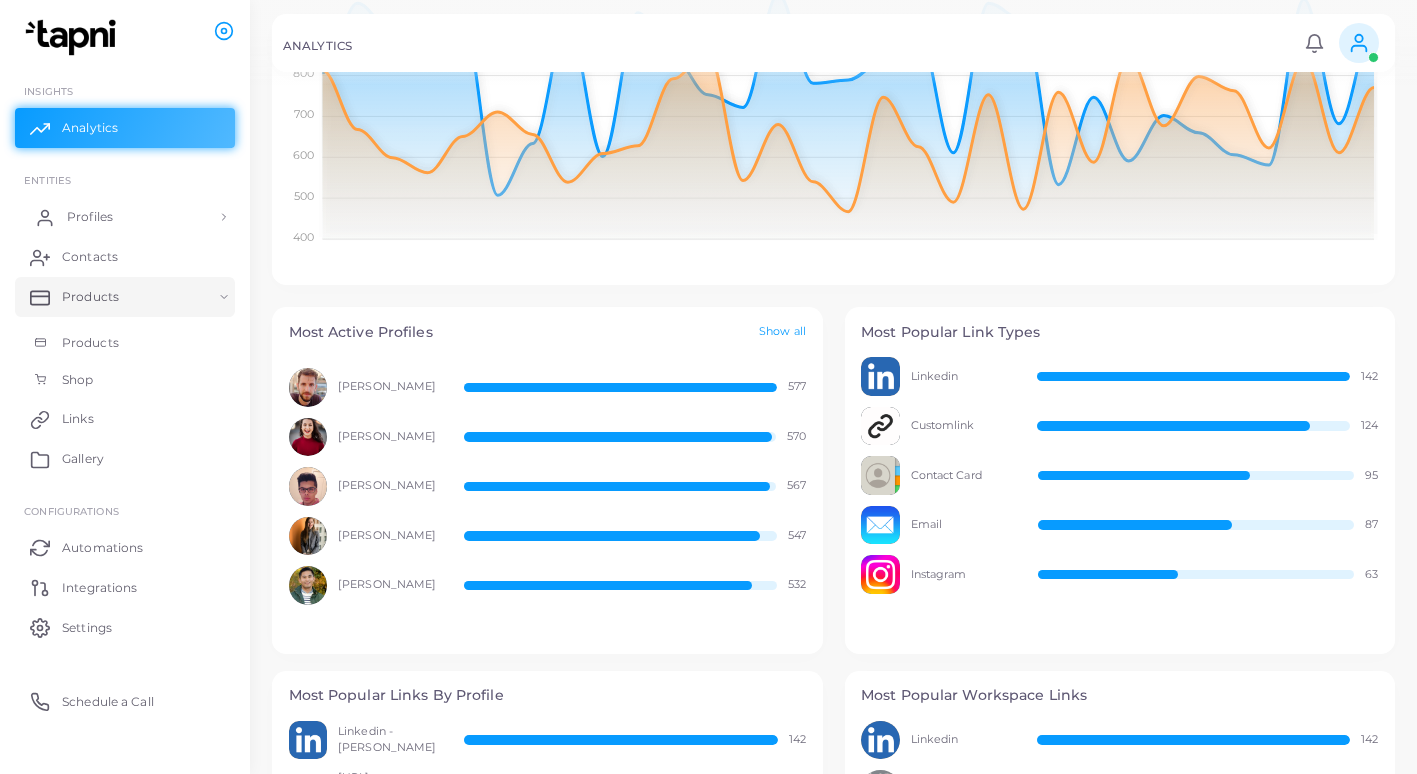 click on "Profiles" at bounding box center [90, 217] 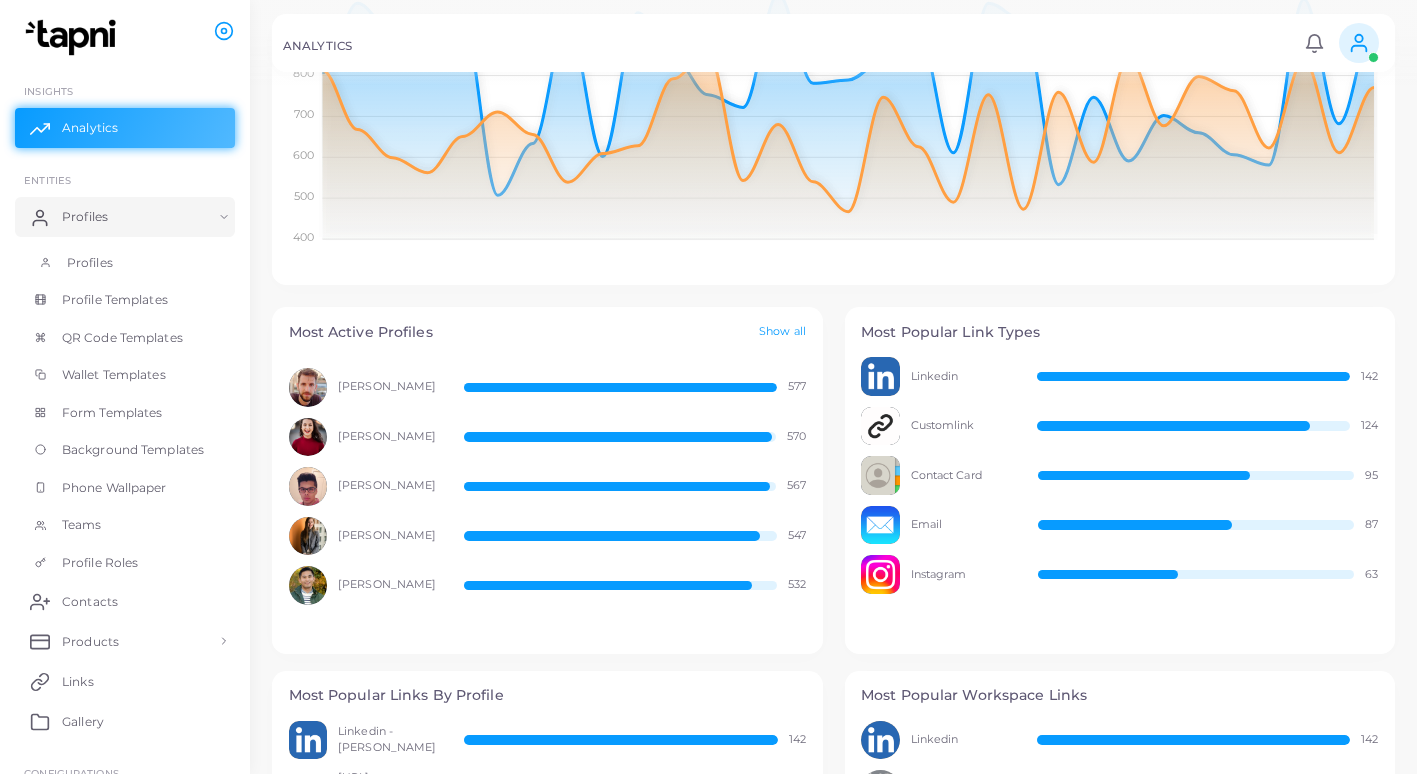 click on "Profiles" at bounding box center [90, 263] 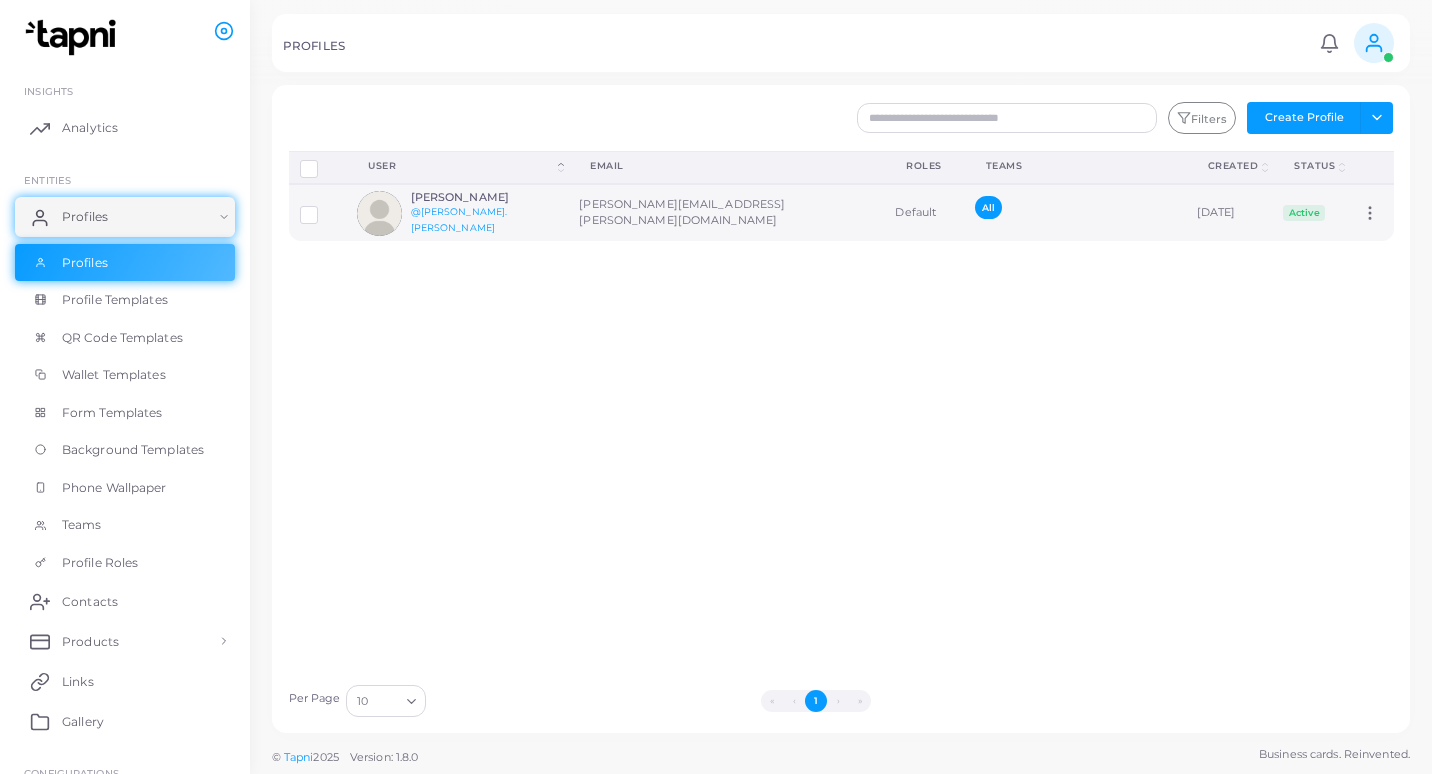 click on "[PERSON_NAME]  @[PERSON_NAME].[PERSON_NAME]" at bounding box center [484, 213] 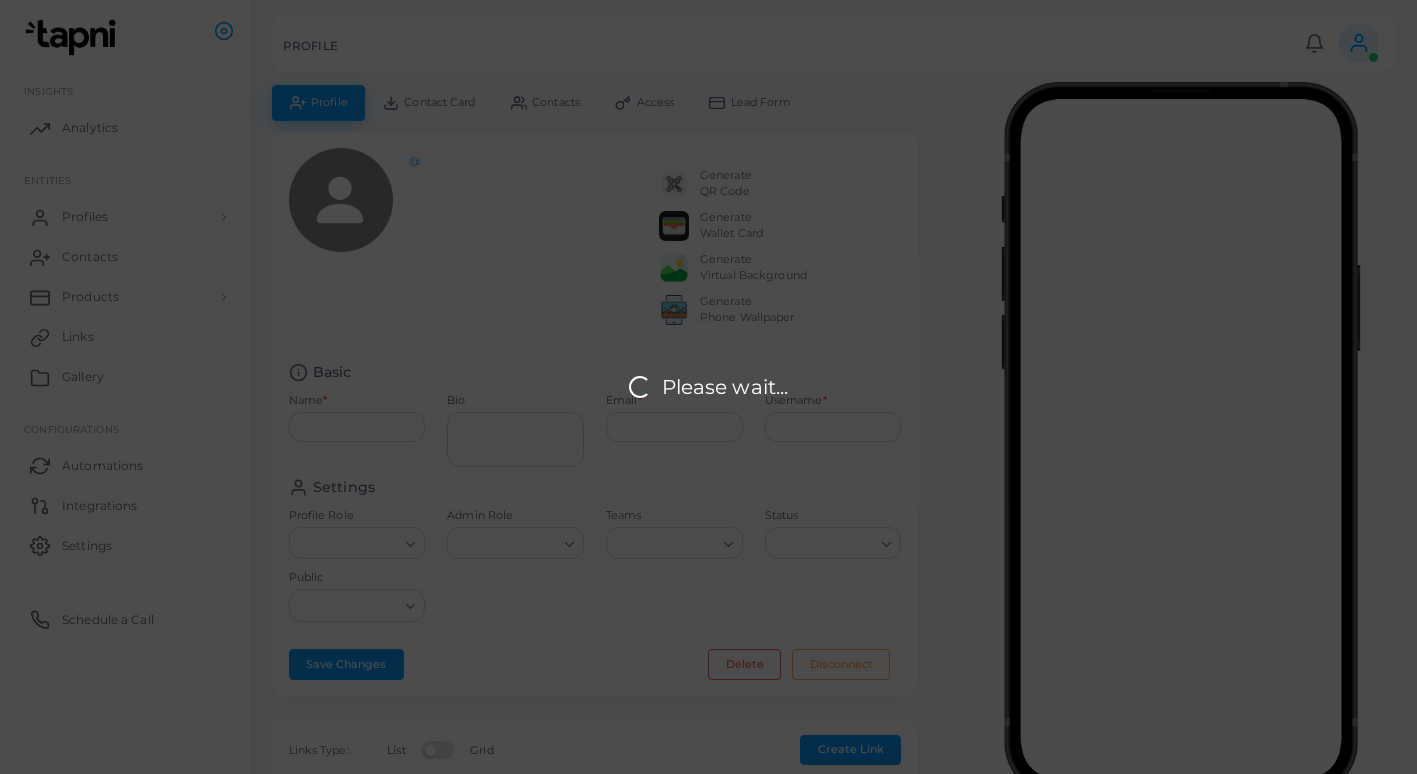 type on "**********" 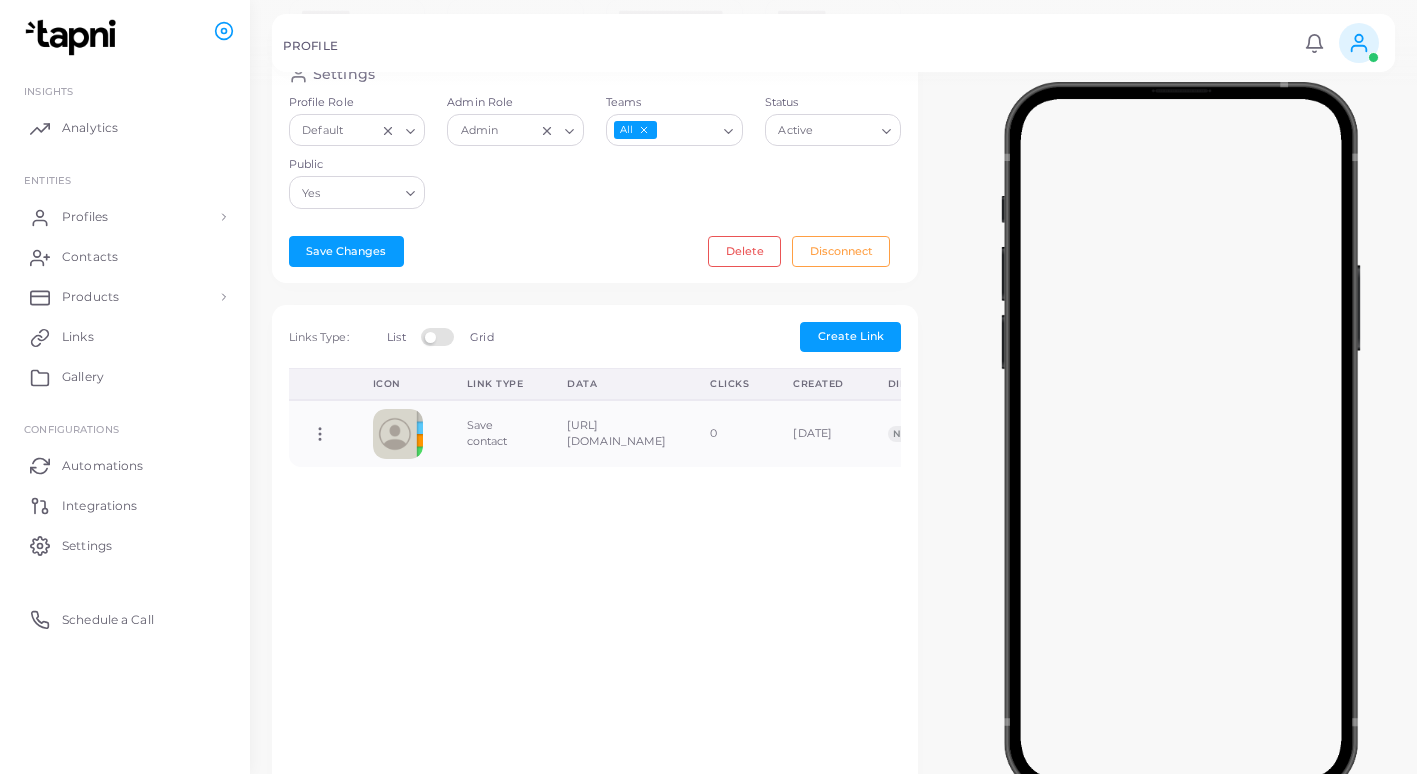 scroll, scrollTop: 500, scrollLeft: 0, axis: vertical 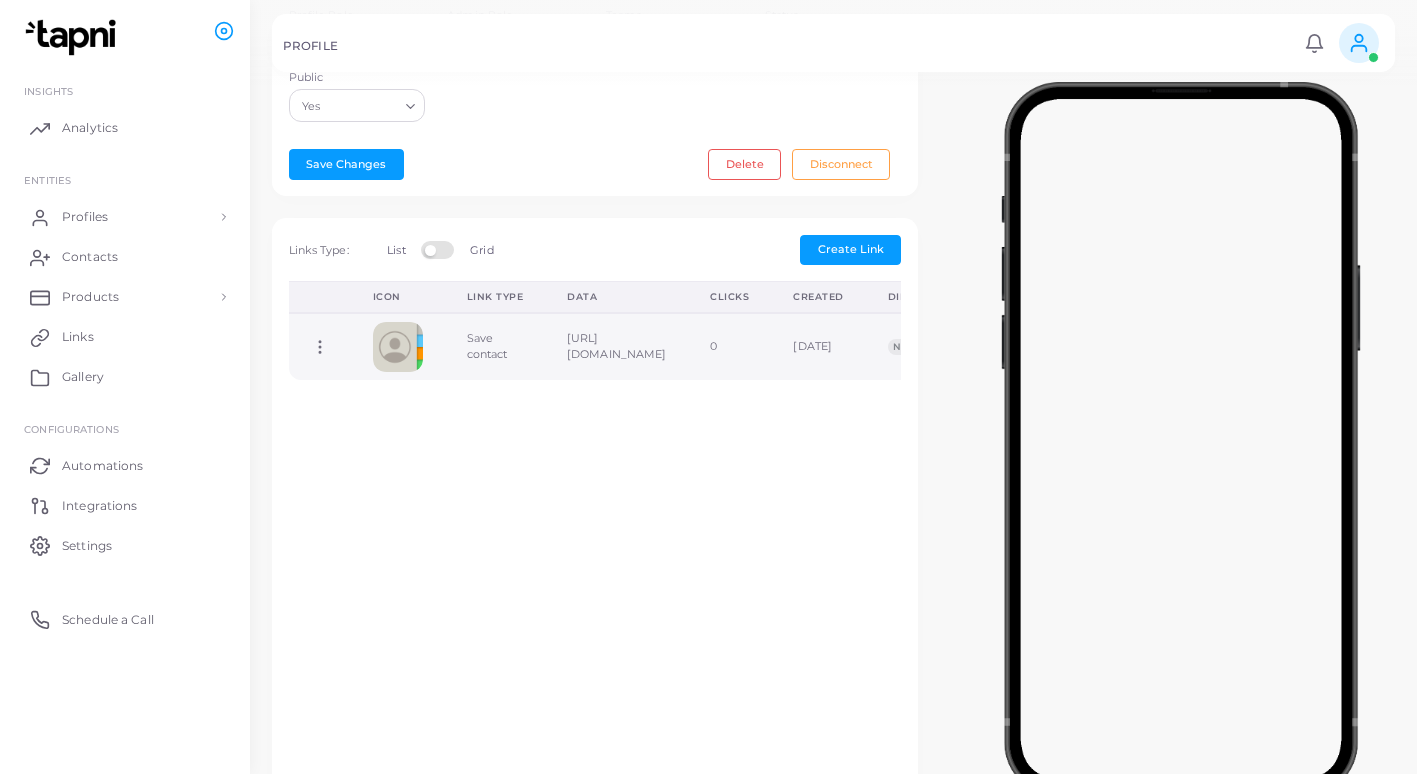 click on "[URL][DOMAIN_NAME]" at bounding box center [616, 346] 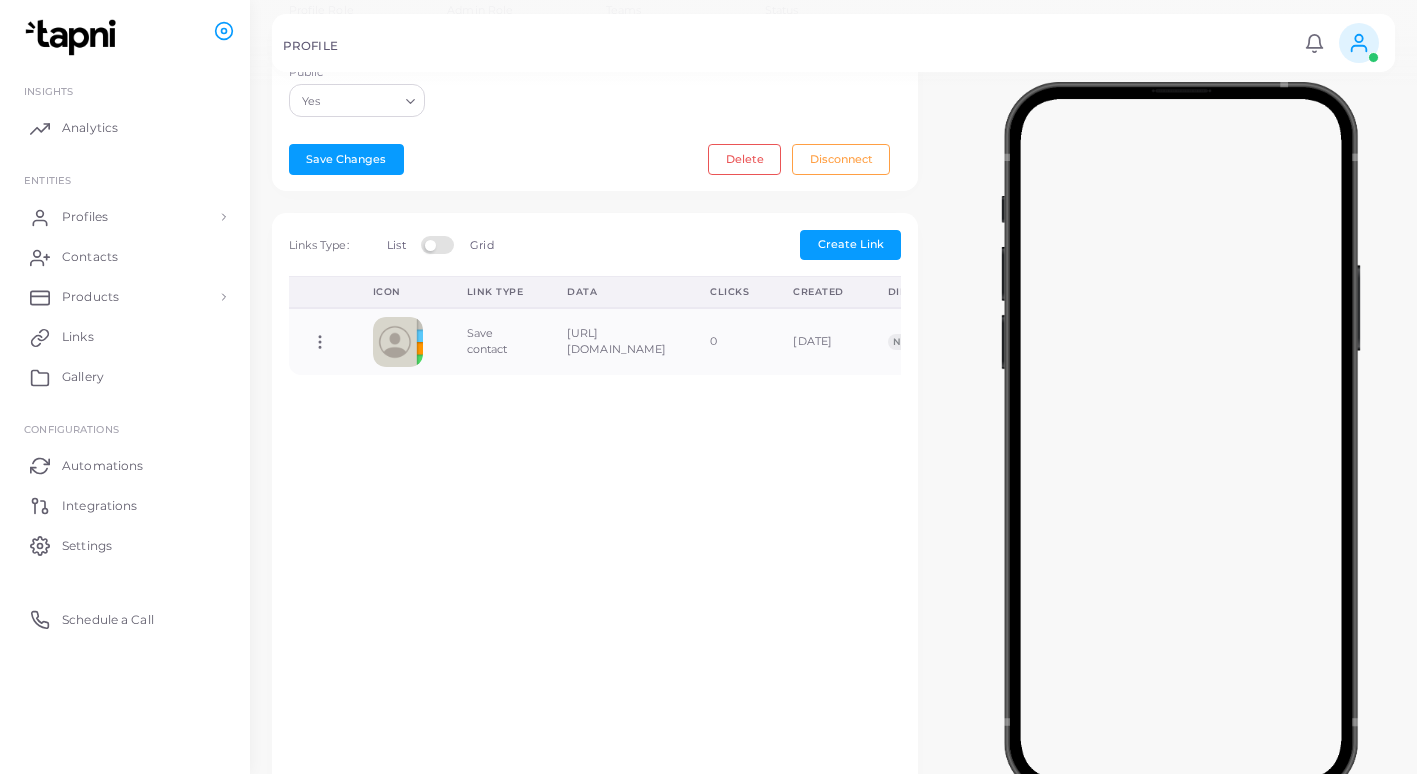 scroll, scrollTop: 431, scrollLeft: 0, axis: vertical 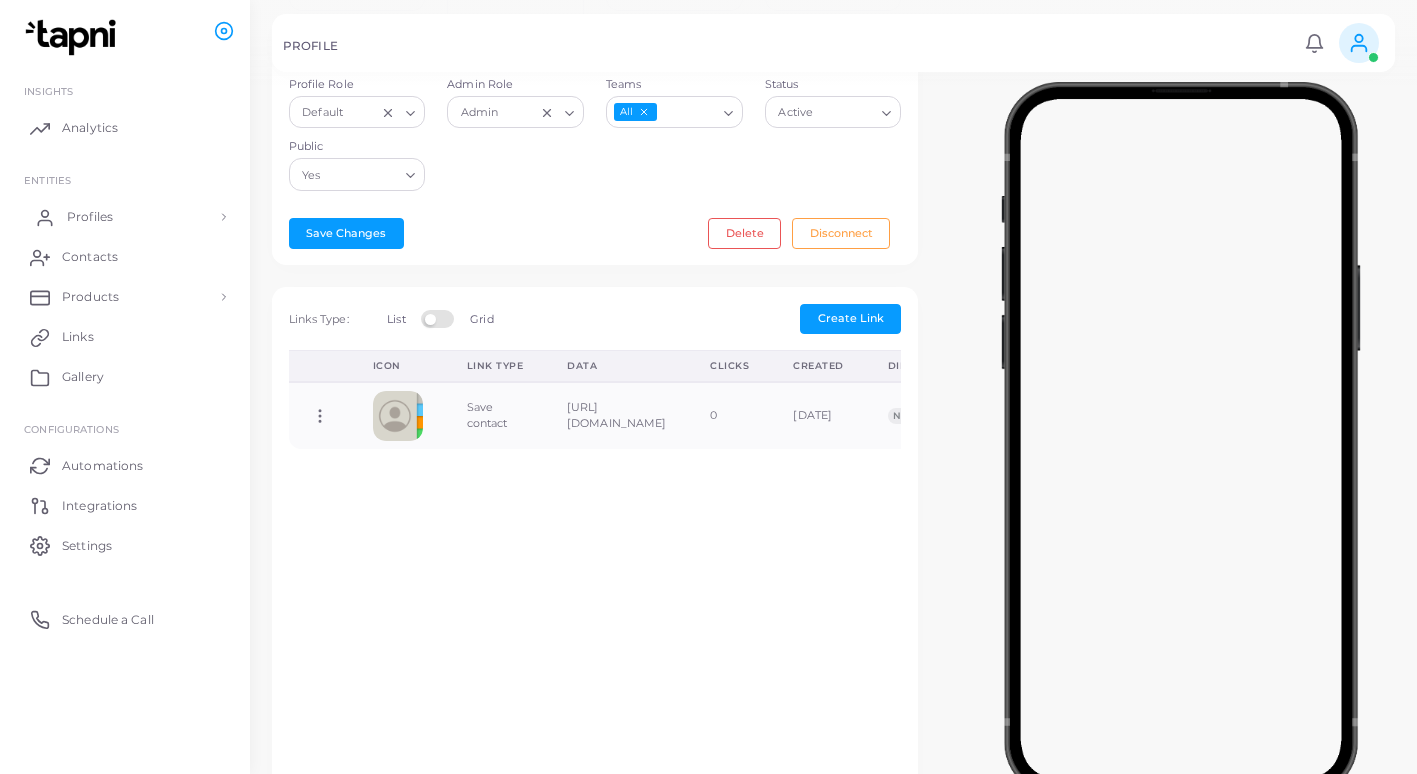 click on "Profiles" at bounding box center [90, 217] 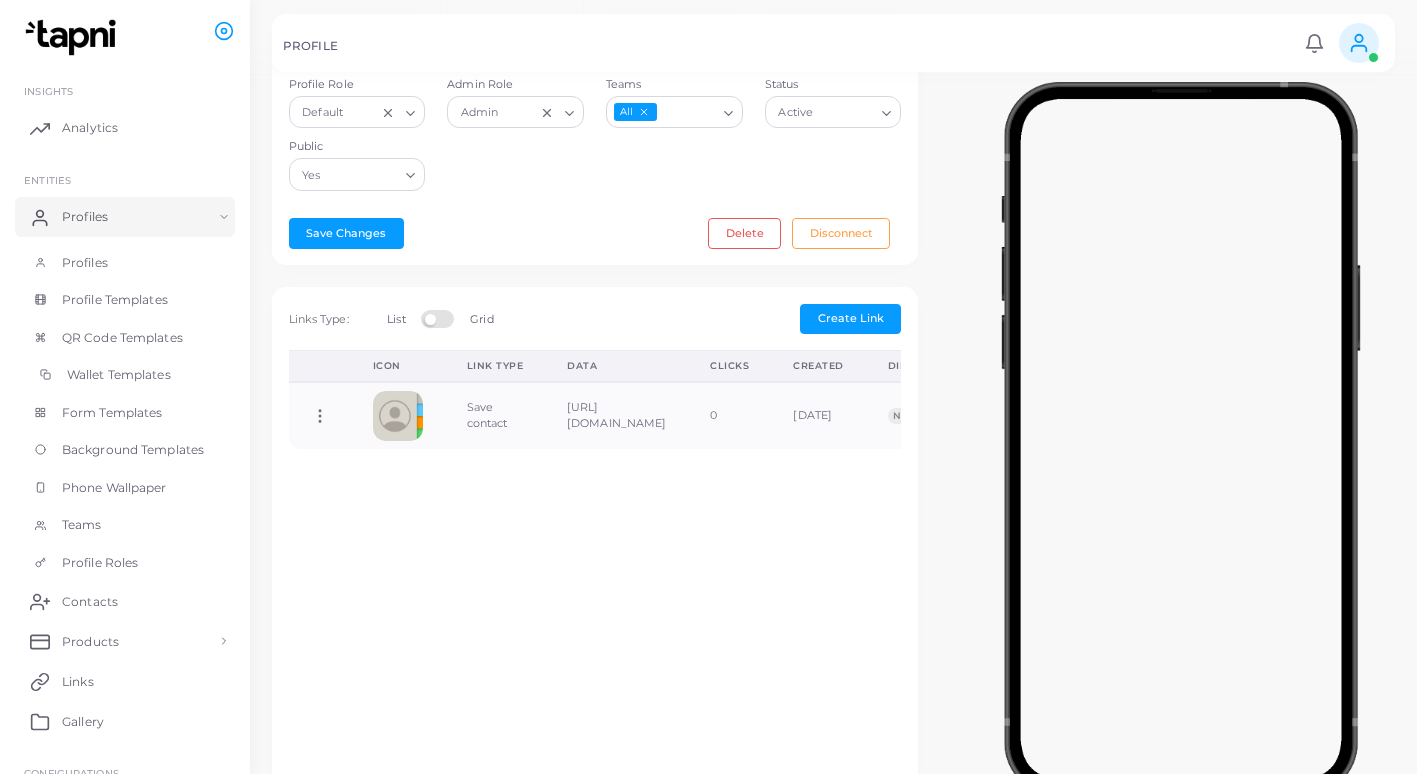 click on "Wallet Templates" at bounding box center (119, 375) 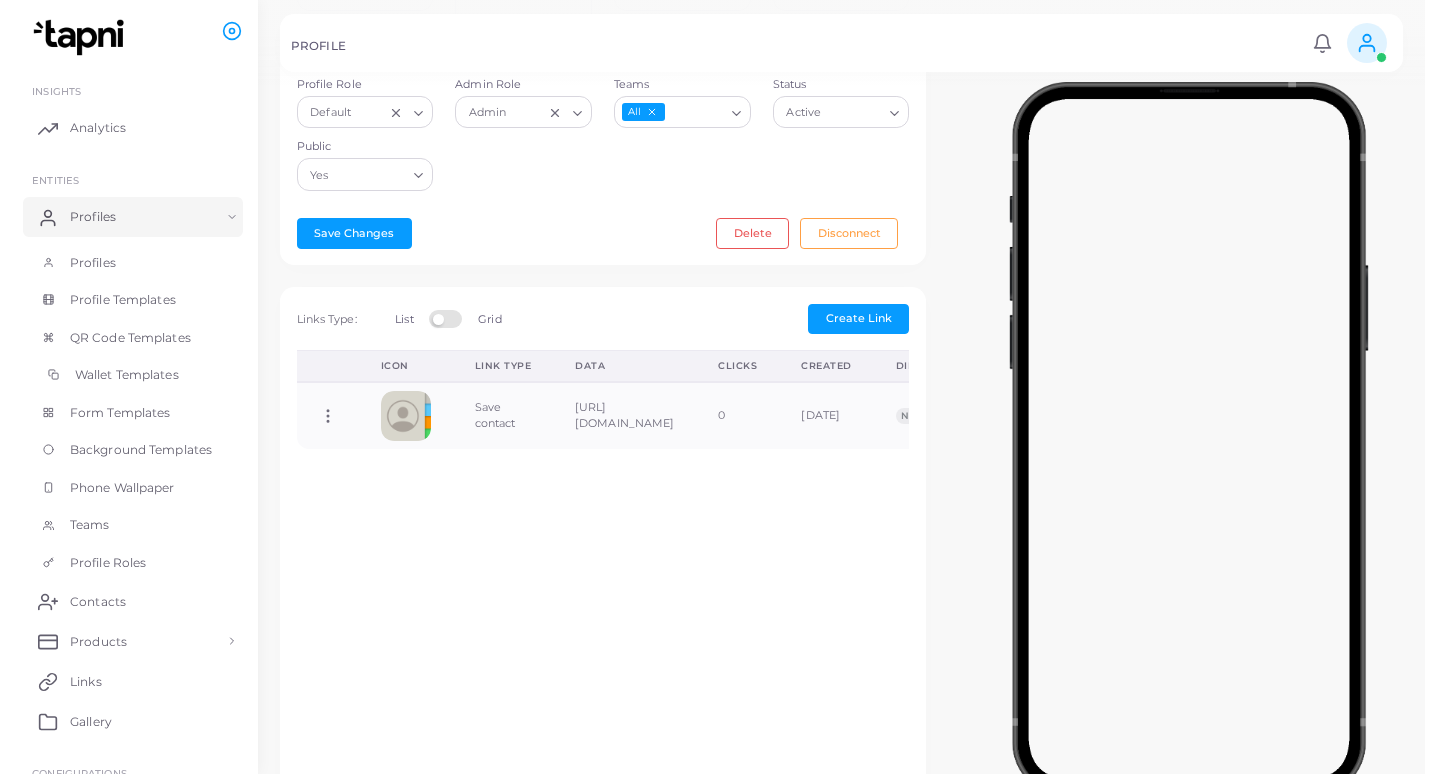 scroll, scrollTop: 0, scrollLeft: 0, axis: both 